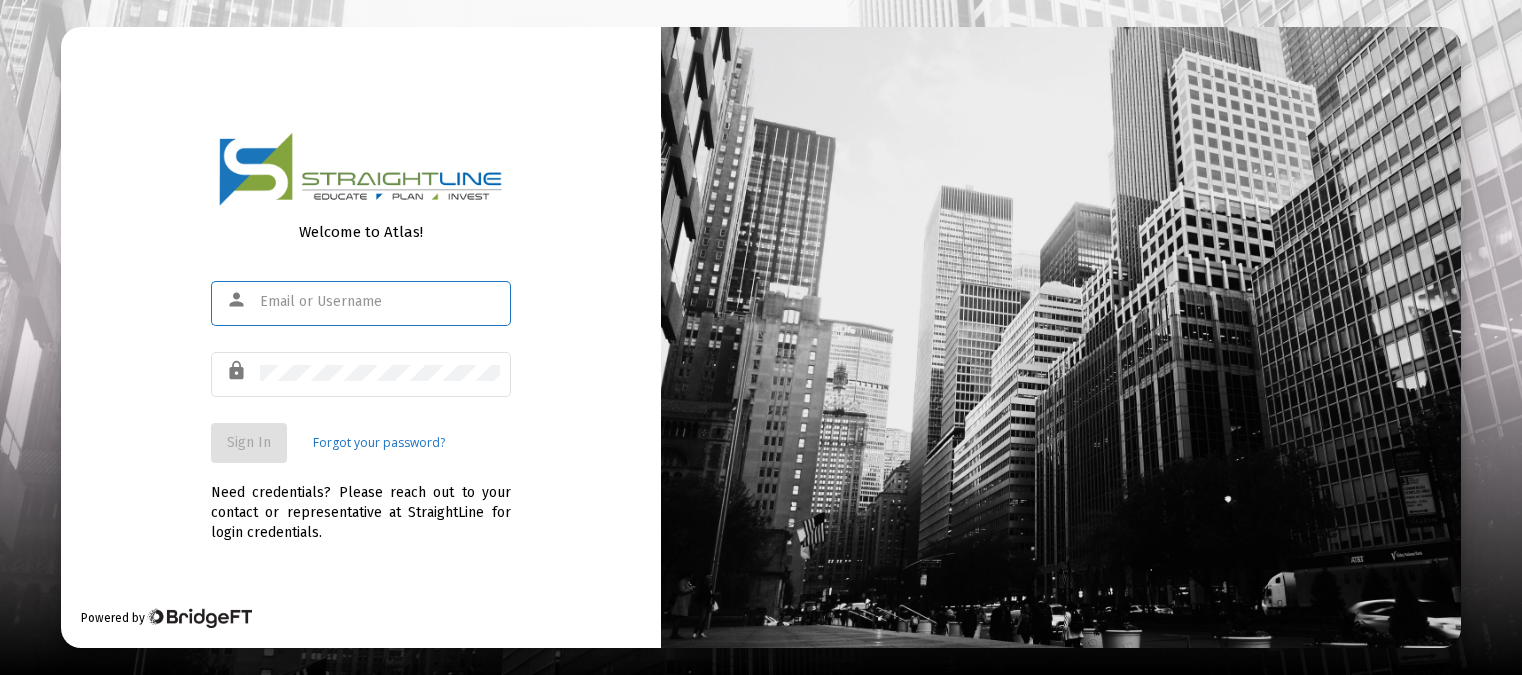 scroll, scrollTop: 0, scrollLeft: 0, axis: both 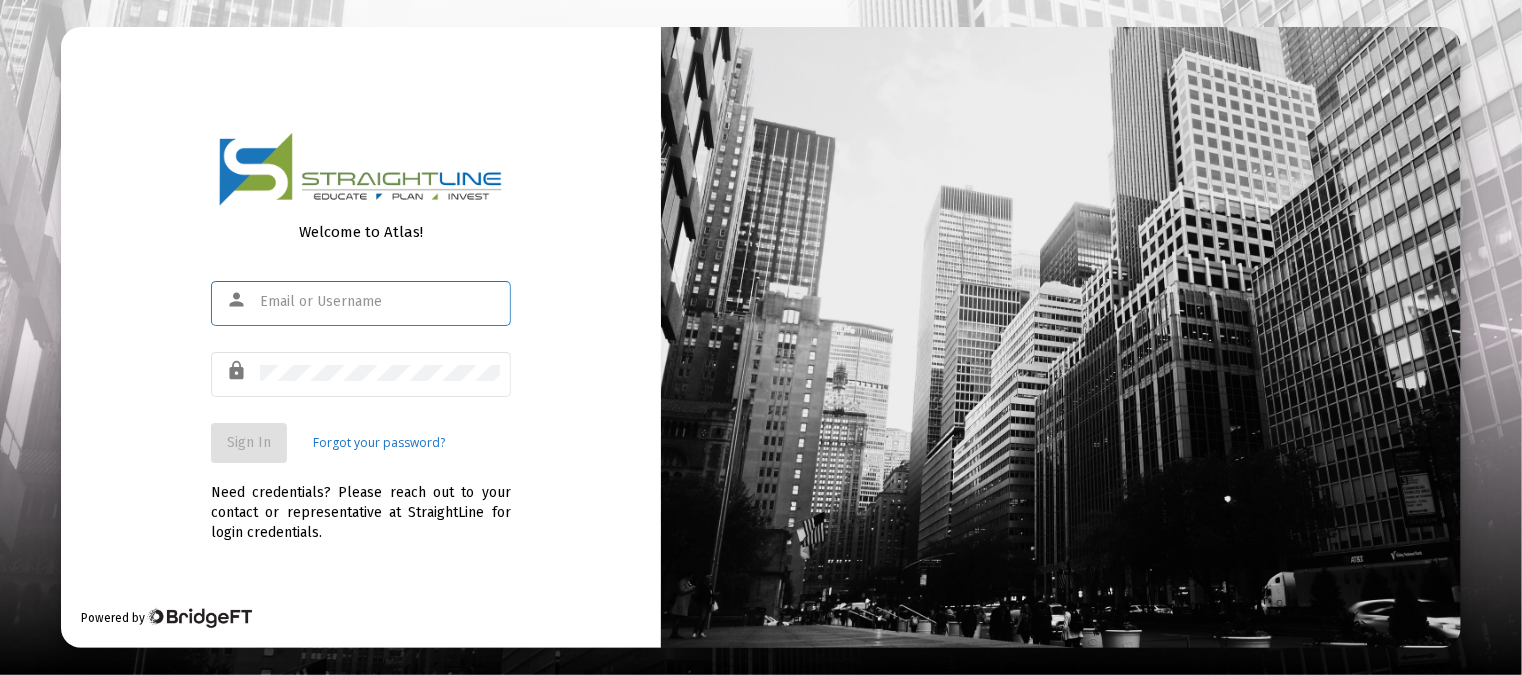 type on "[EMAIL]" 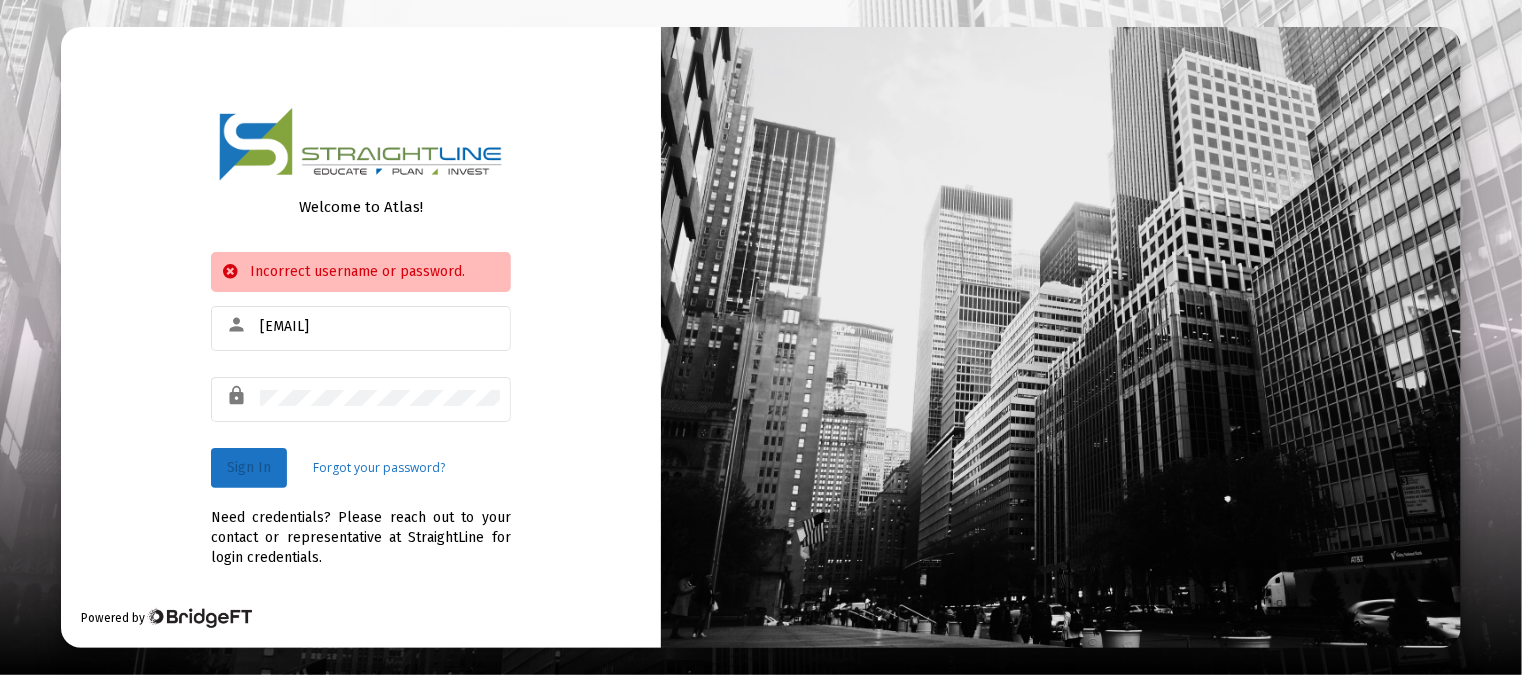 click on "Sign In" 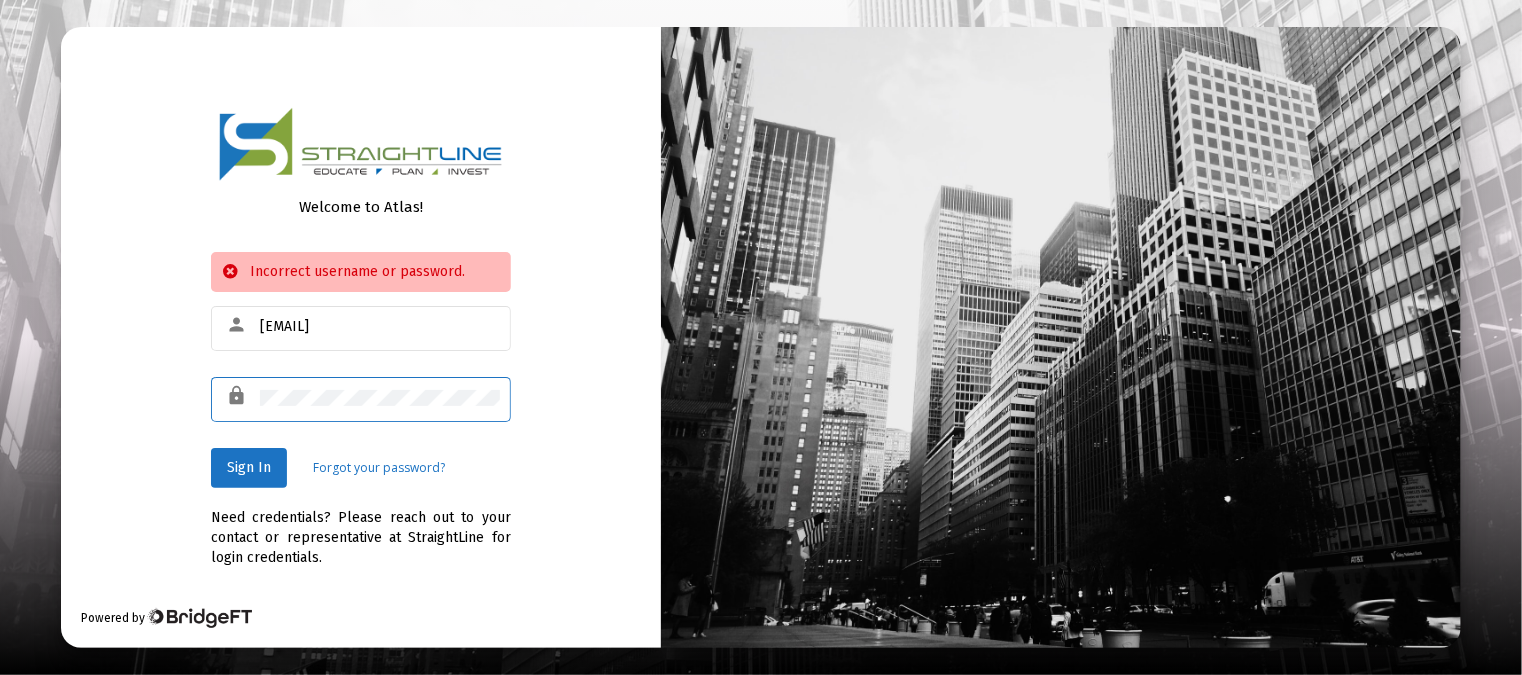 click at bounding box center [0, 675] 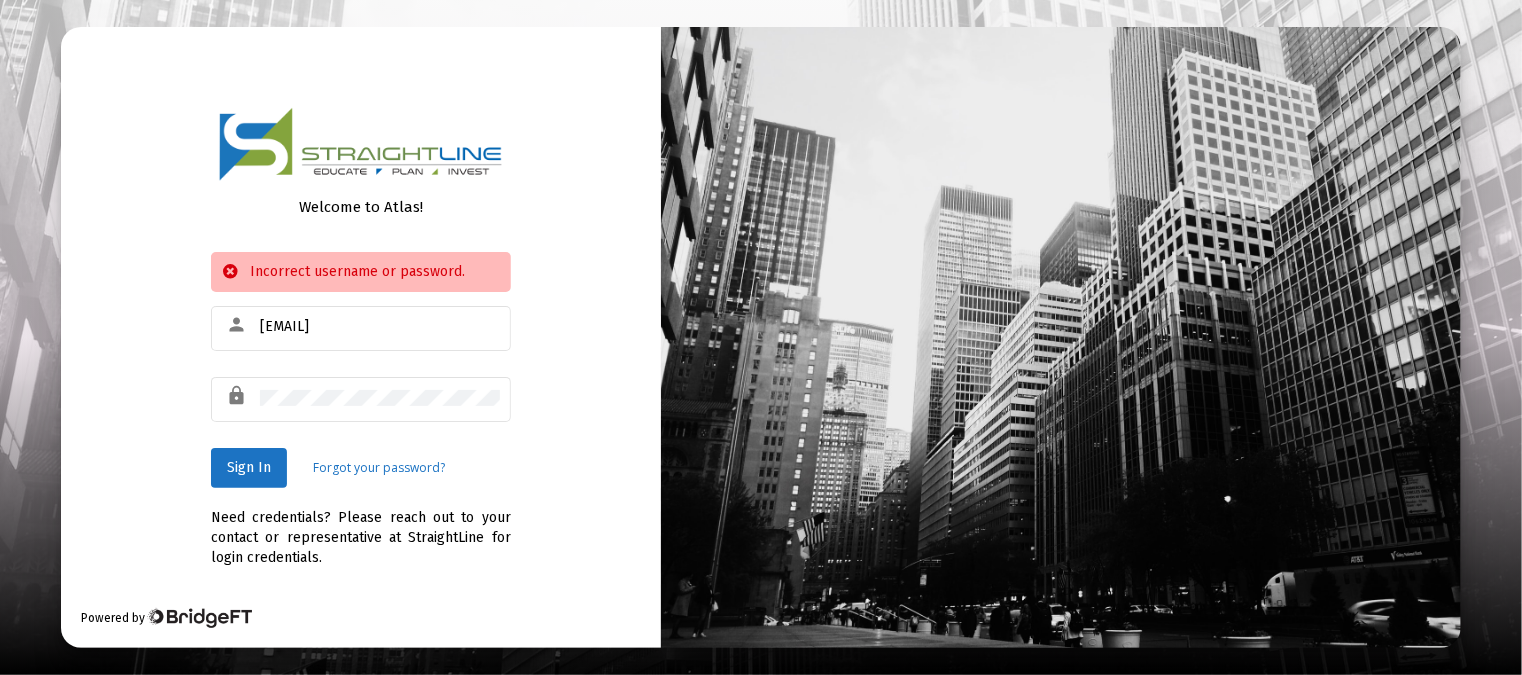 click on "Welcome to Atlas!   Incorrect username or password.  person peggymcbride@gmail.com lock  Sign In  Forgot your password?  Need credentials? Please reach out to your contact or representative at StraightLine for login credentials.   Powered by" 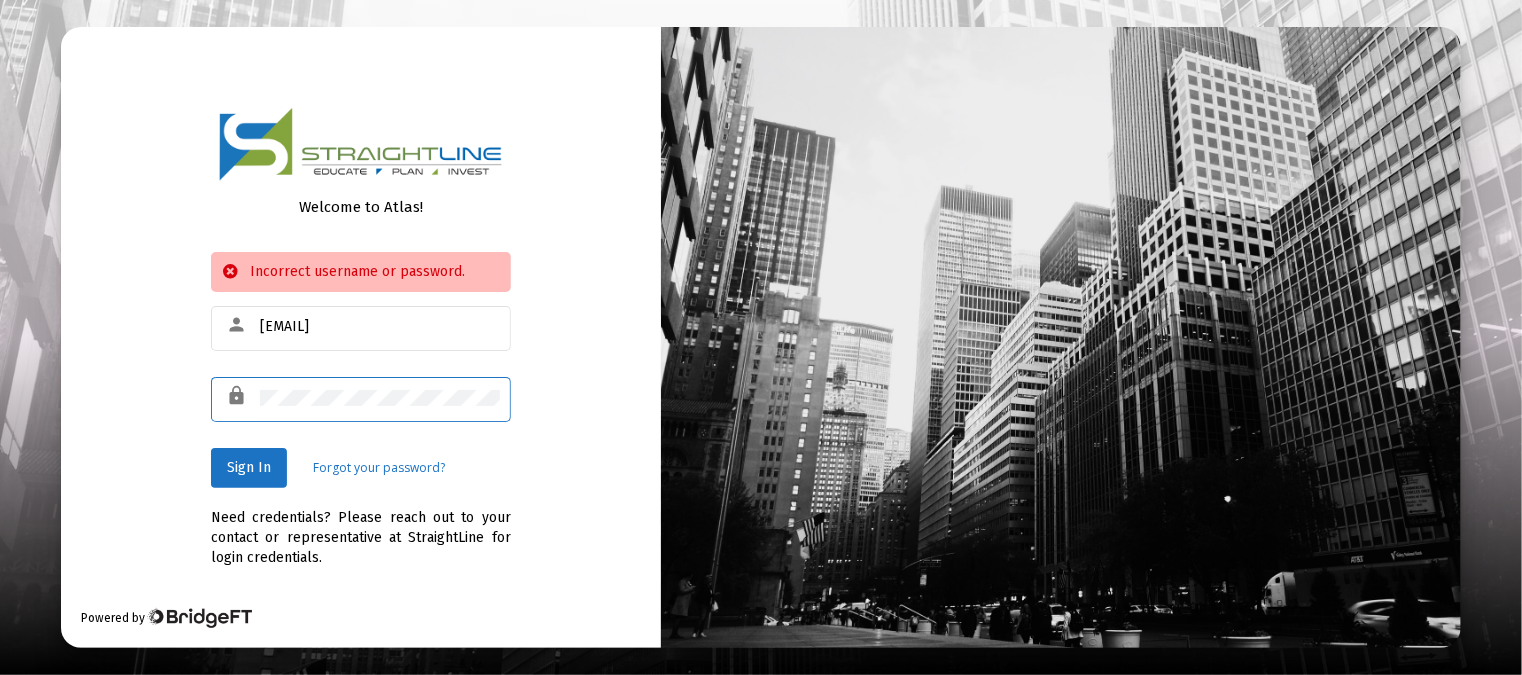 click at bounding box center (0, 675) 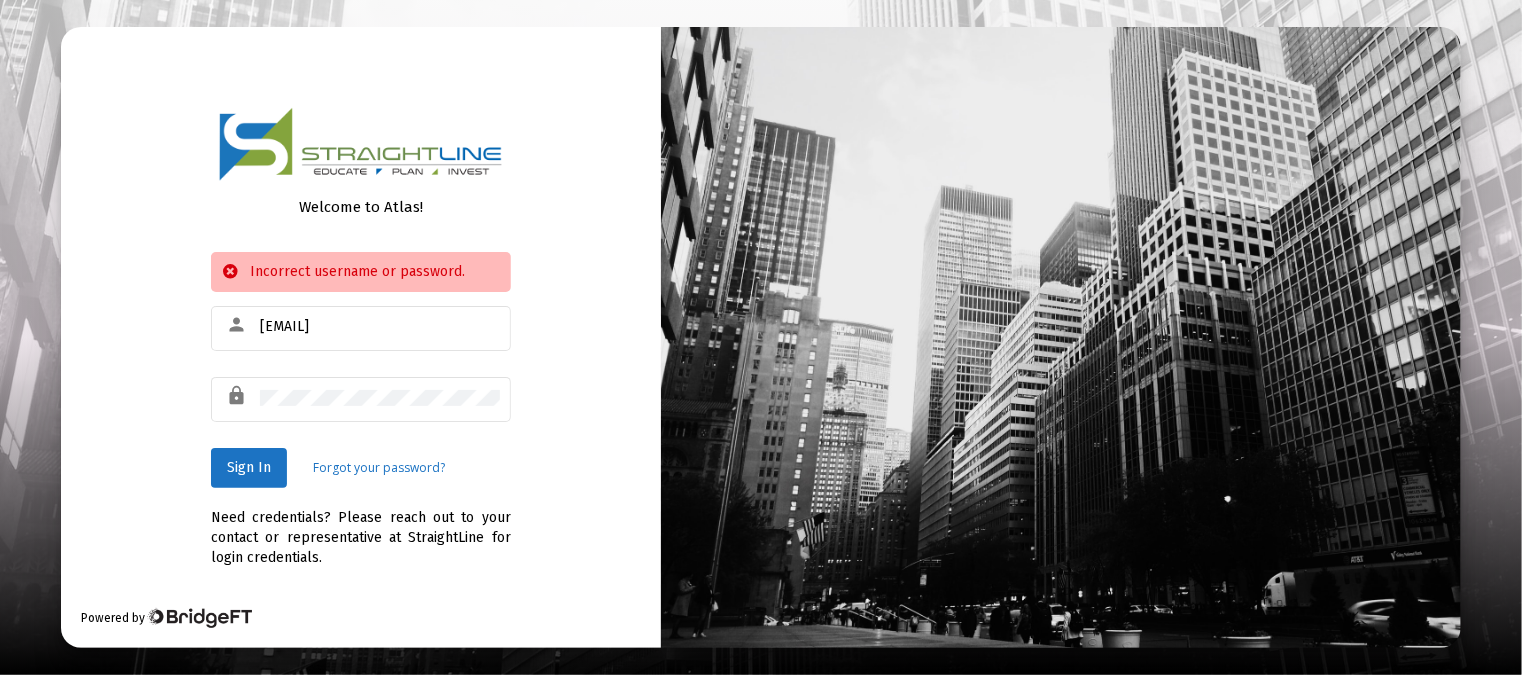 click 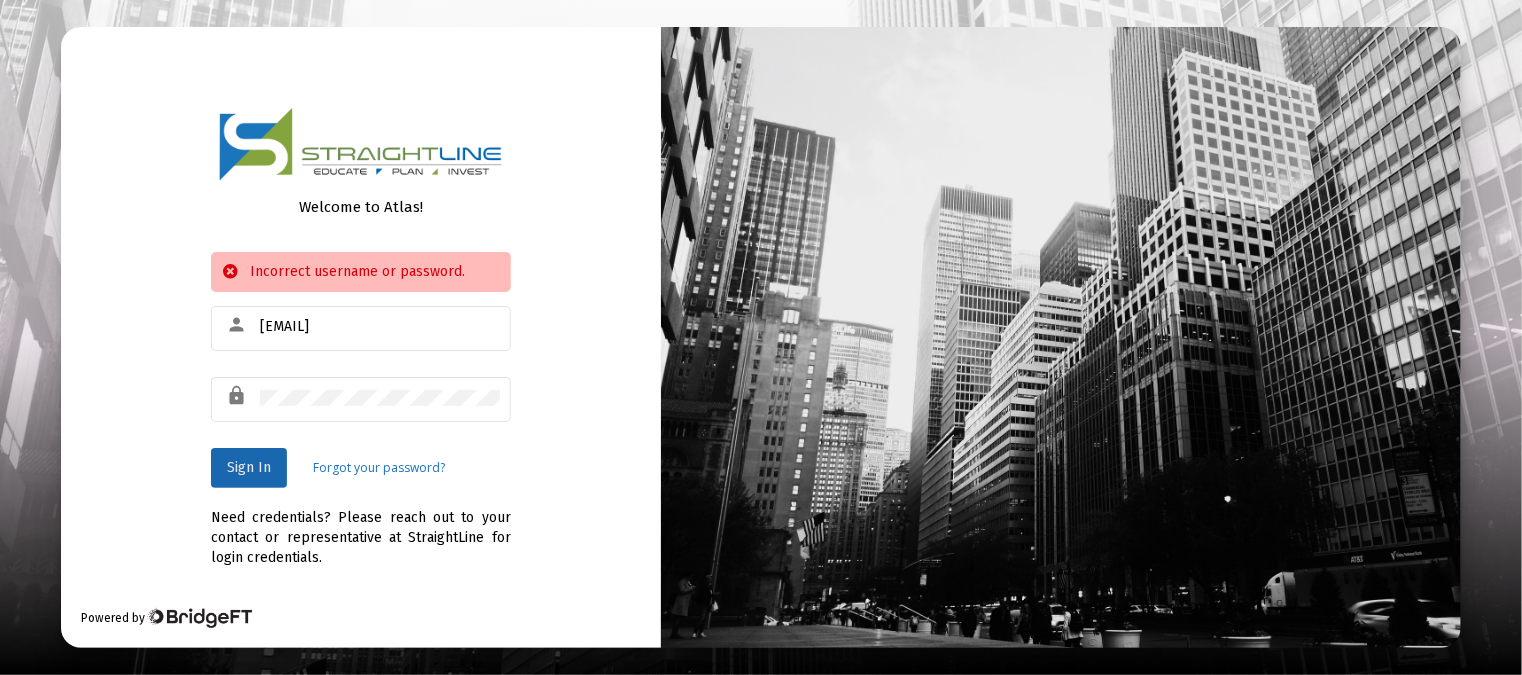 click on "Sign In" 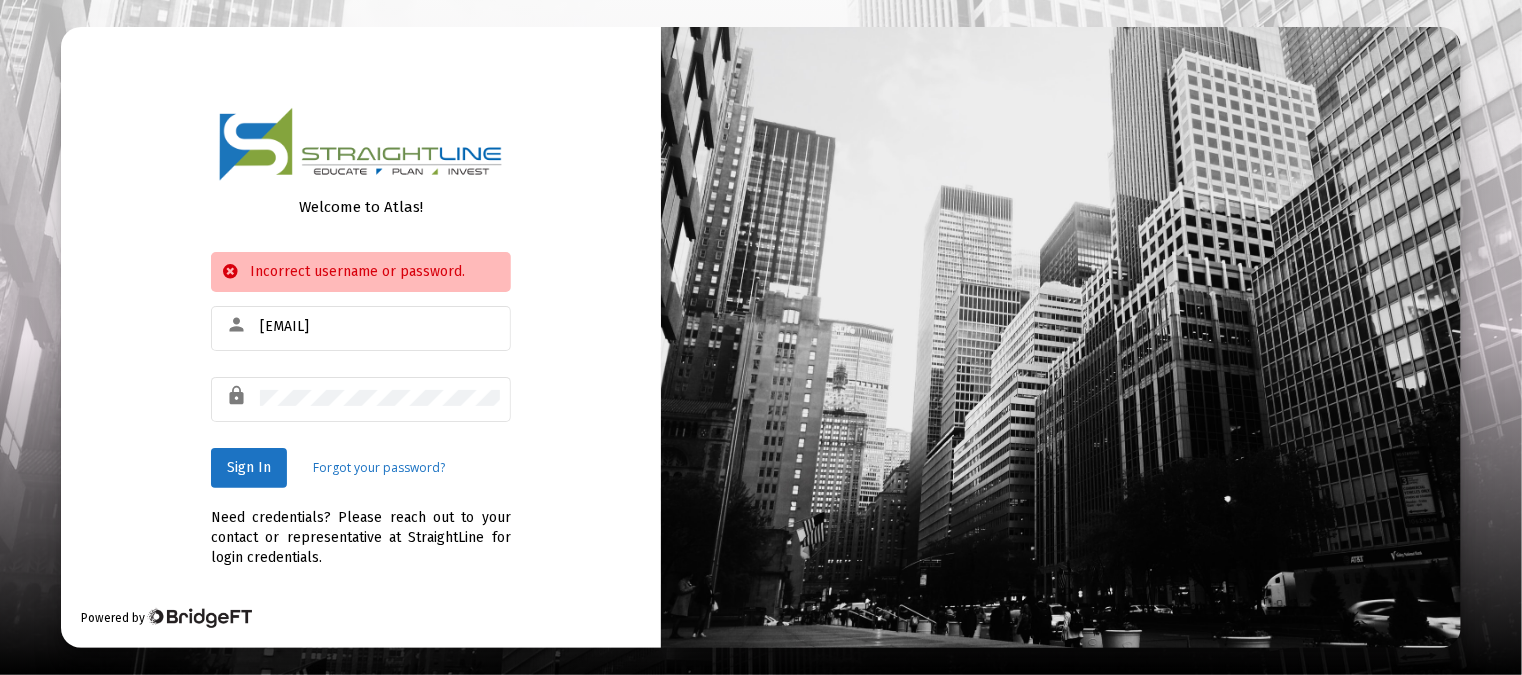 click on "lock" 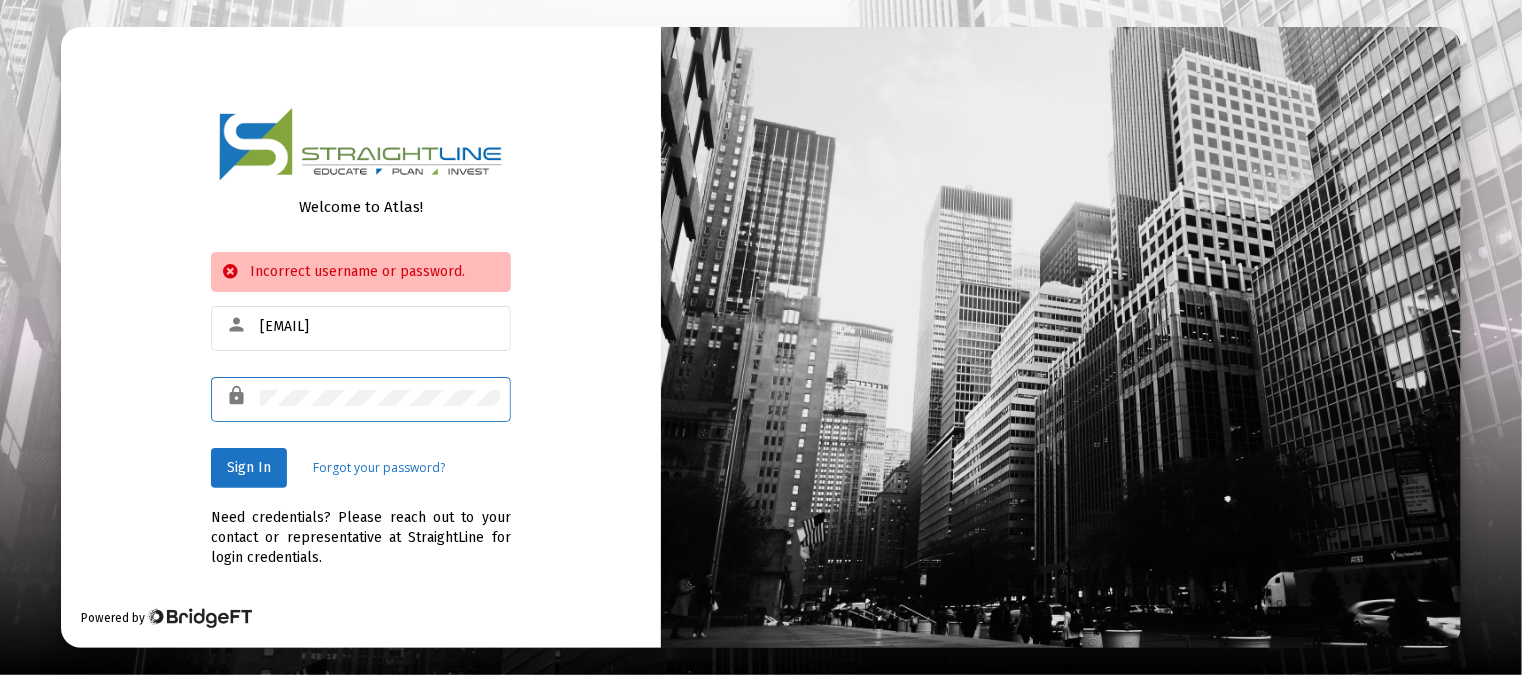 click at bounding box center (0, 675) 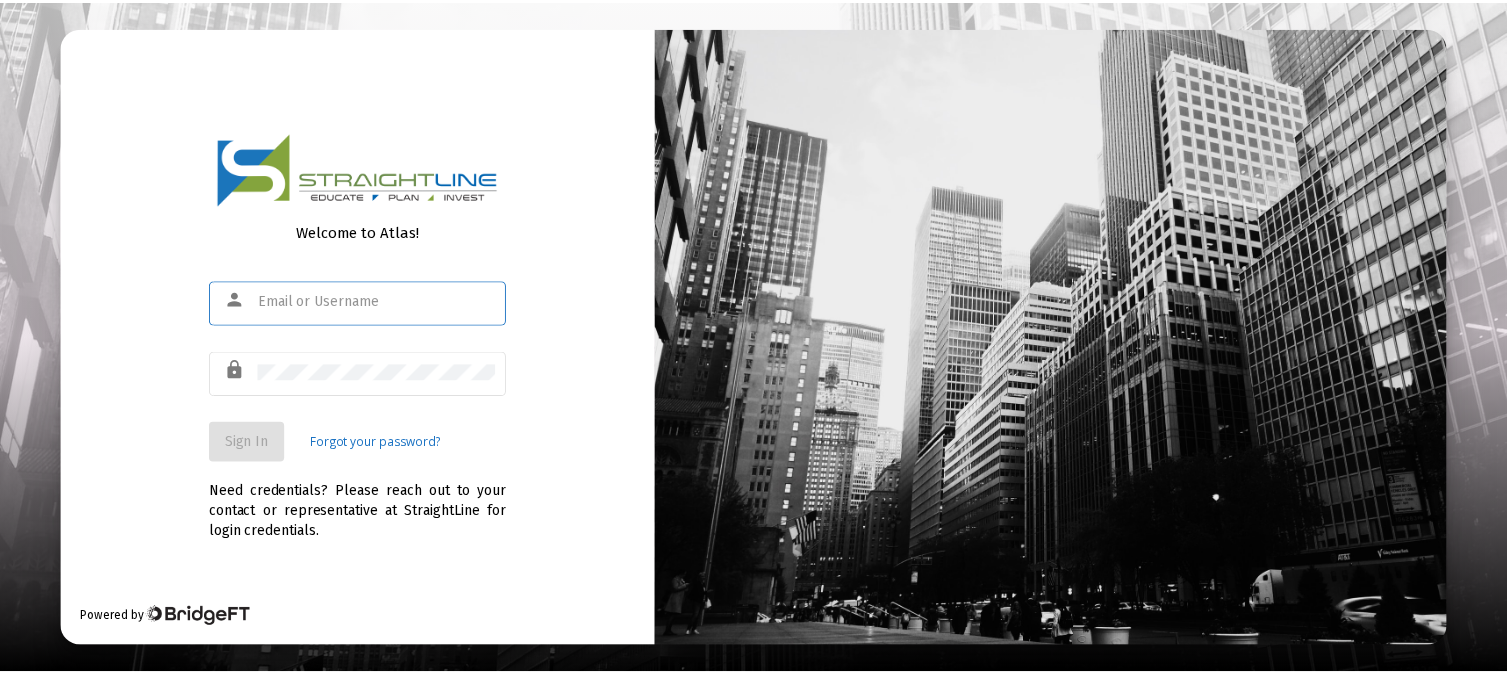 scroll, scrollTop: 0, scrollLeft: 0, axis: both 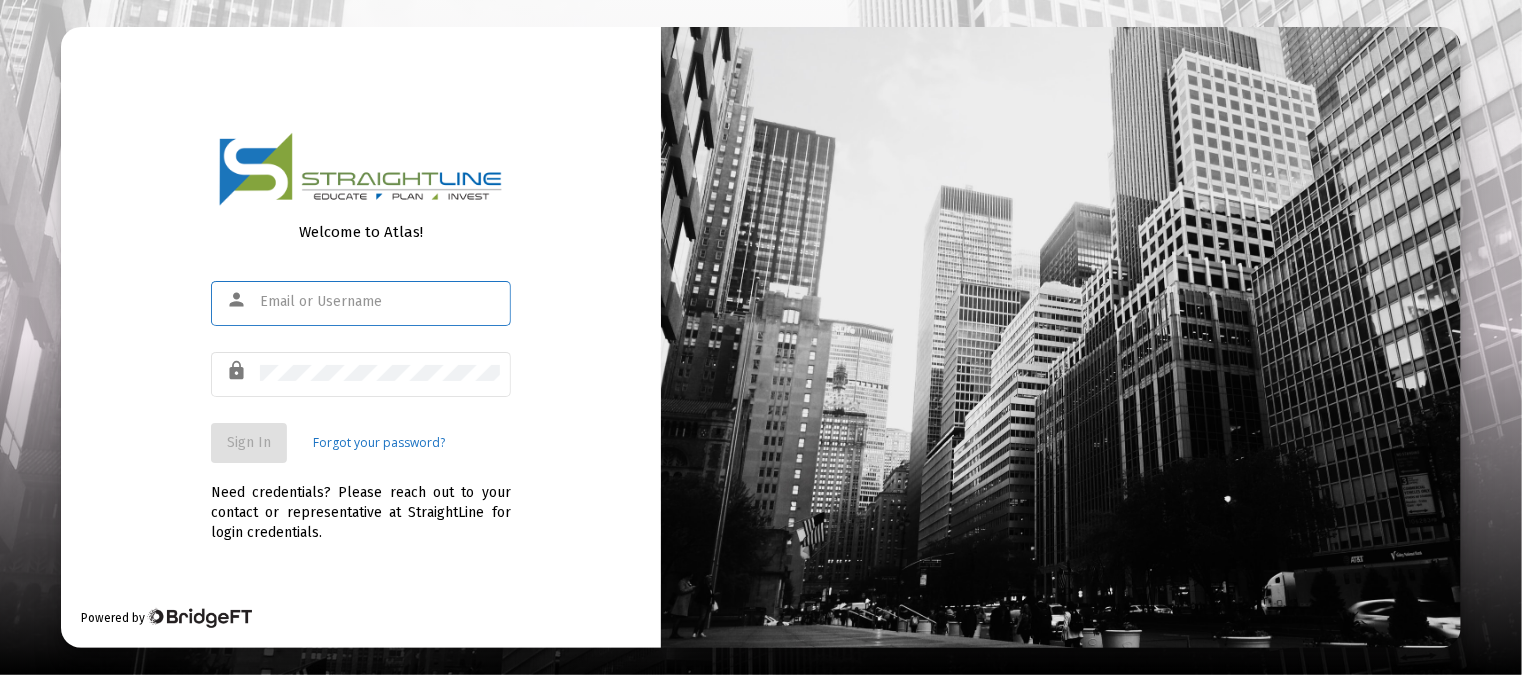 type on "[EMAIL]" 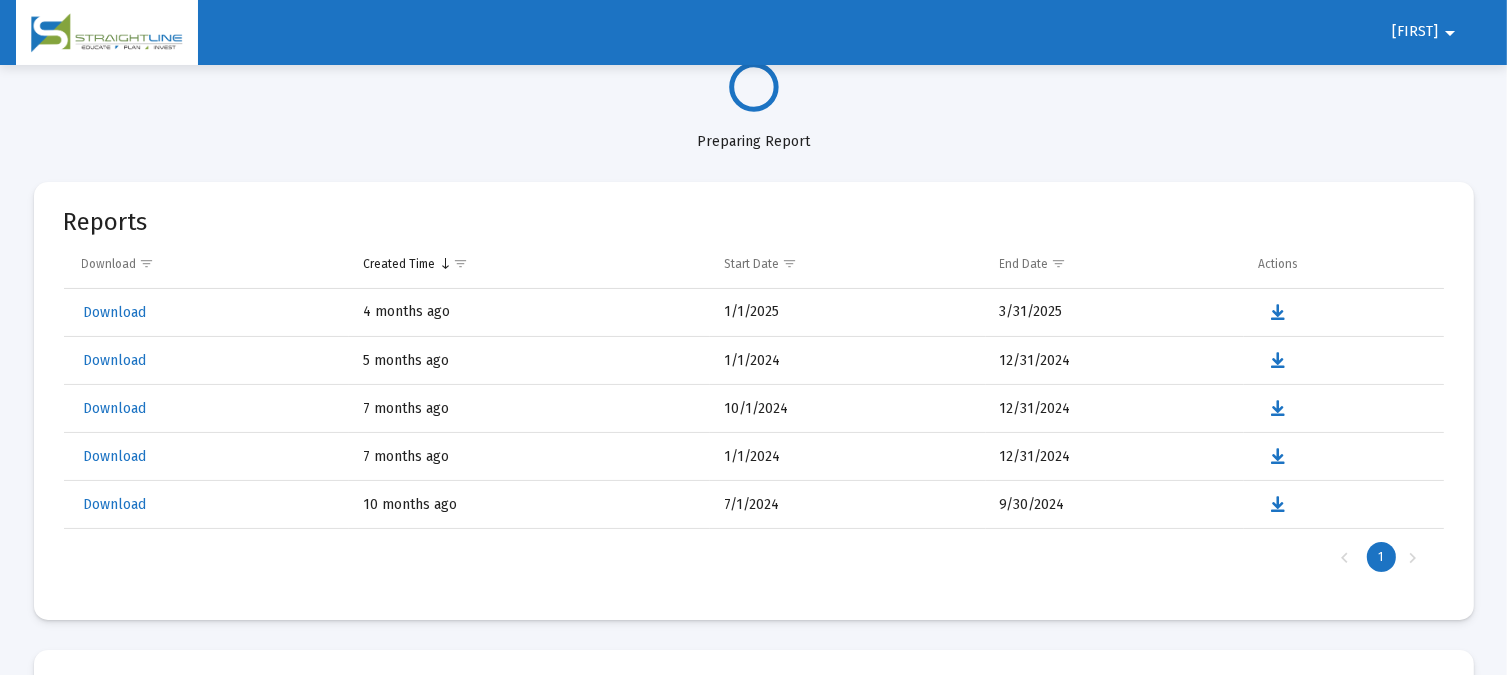 scroll, scrollTop: 0, scrollLeft: 0, axis: both 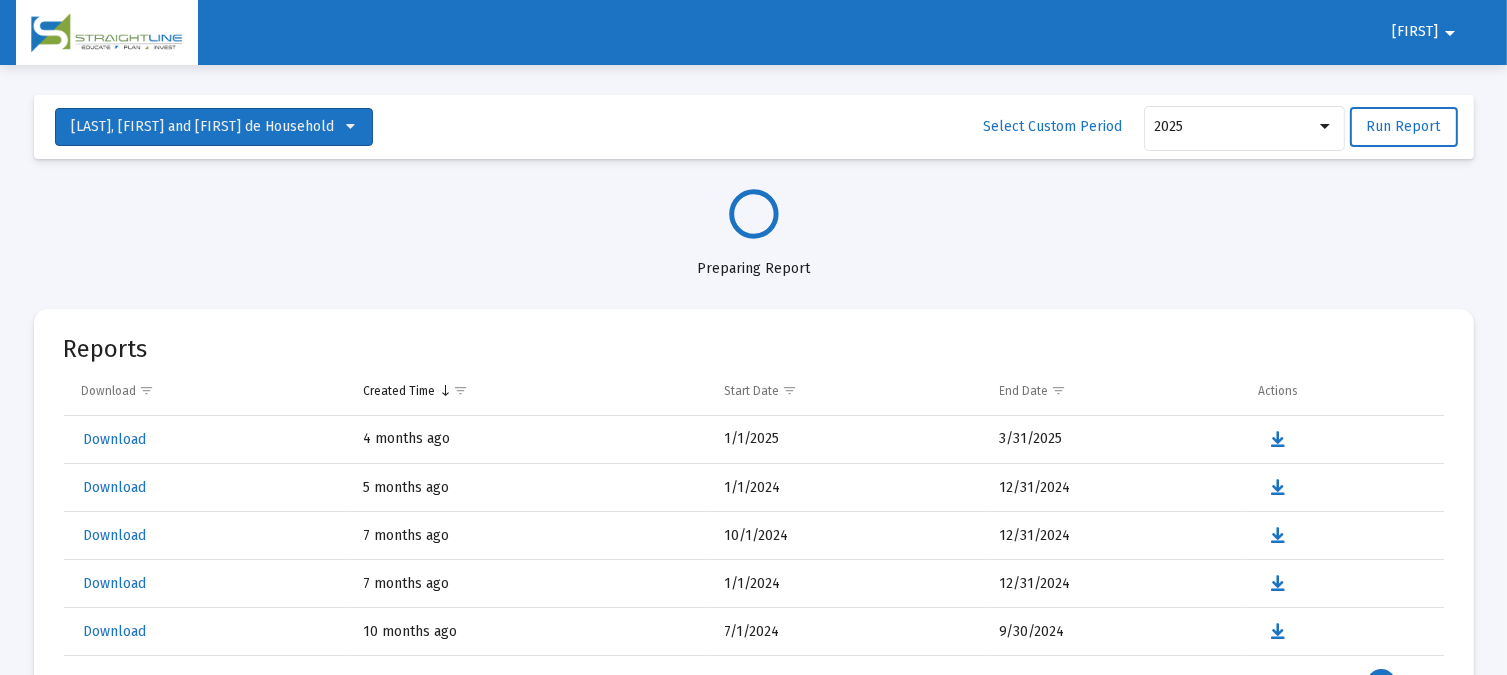 click 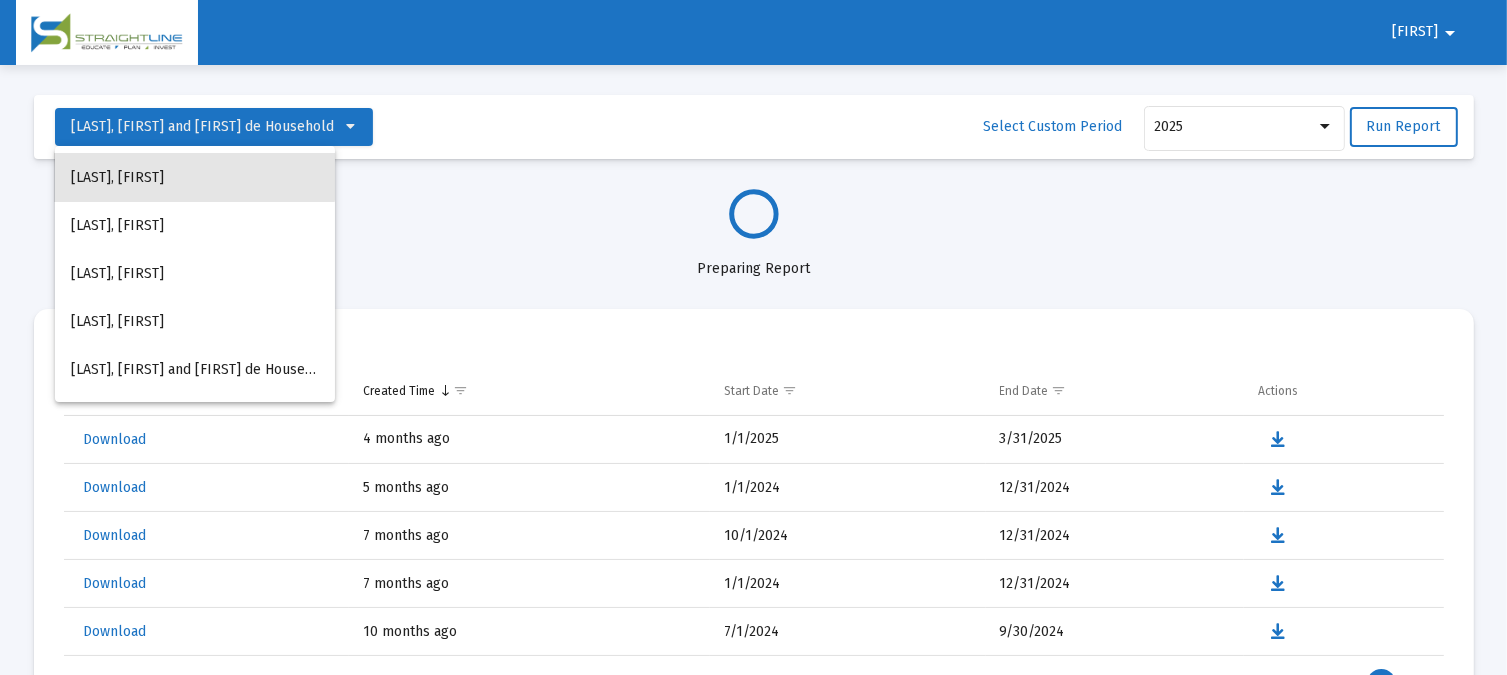 click on "[LAST], [FIRST] IRA" at bounding box center [195, 178] 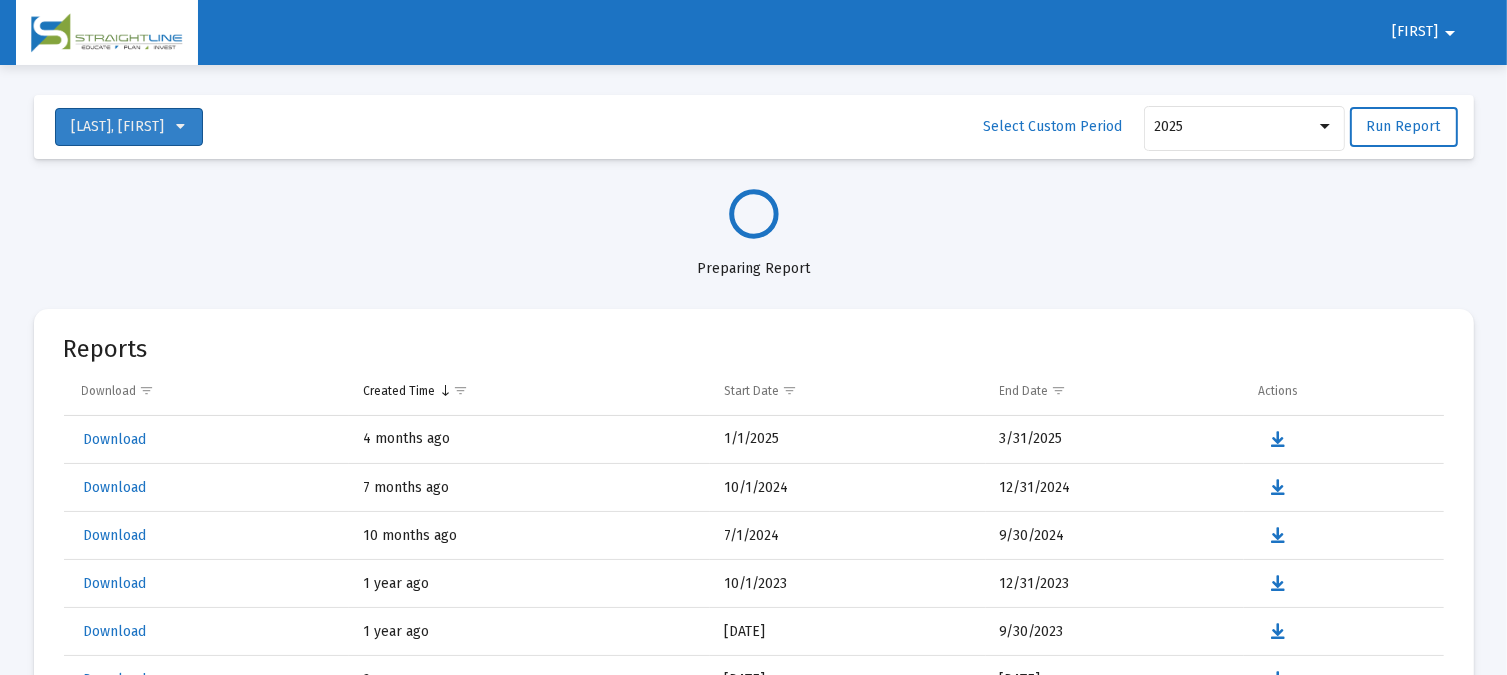 click 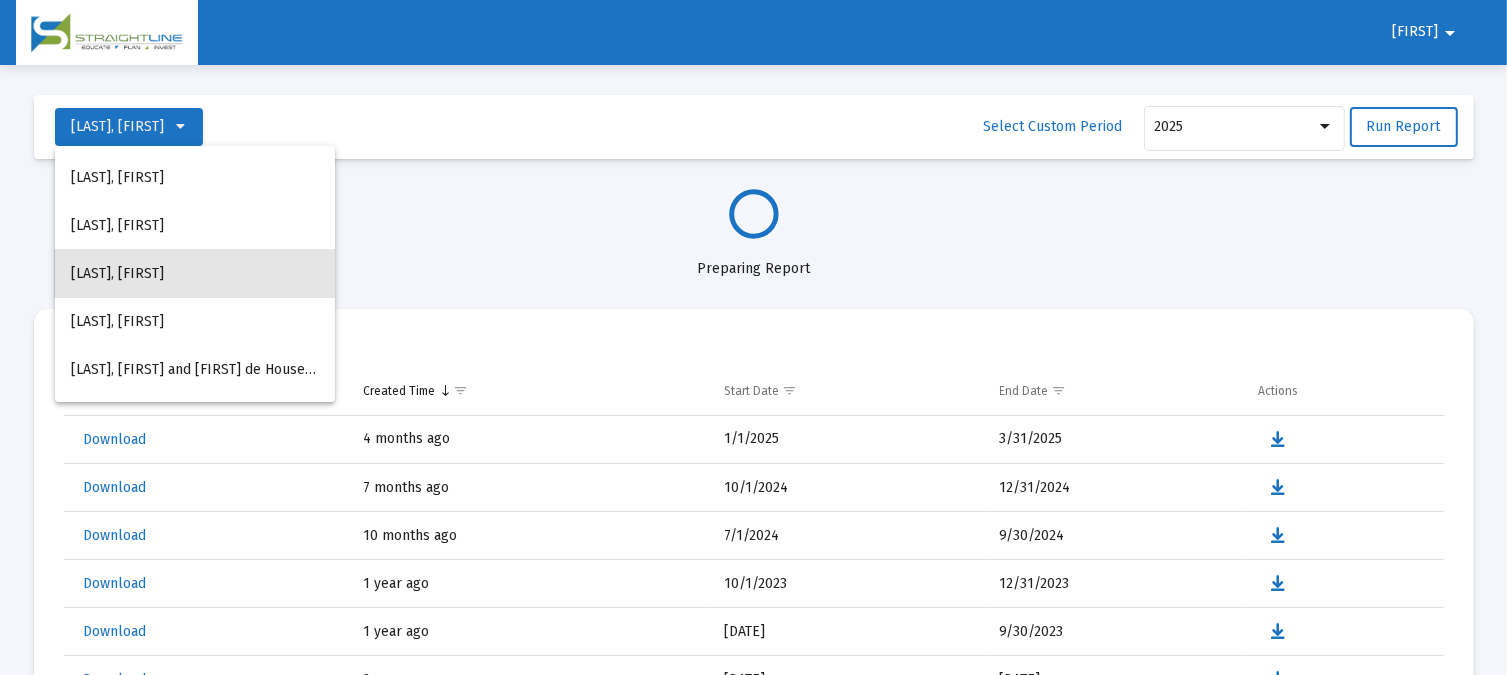 click on "Mcbride, Peggy" at bounding box center [195, 274] 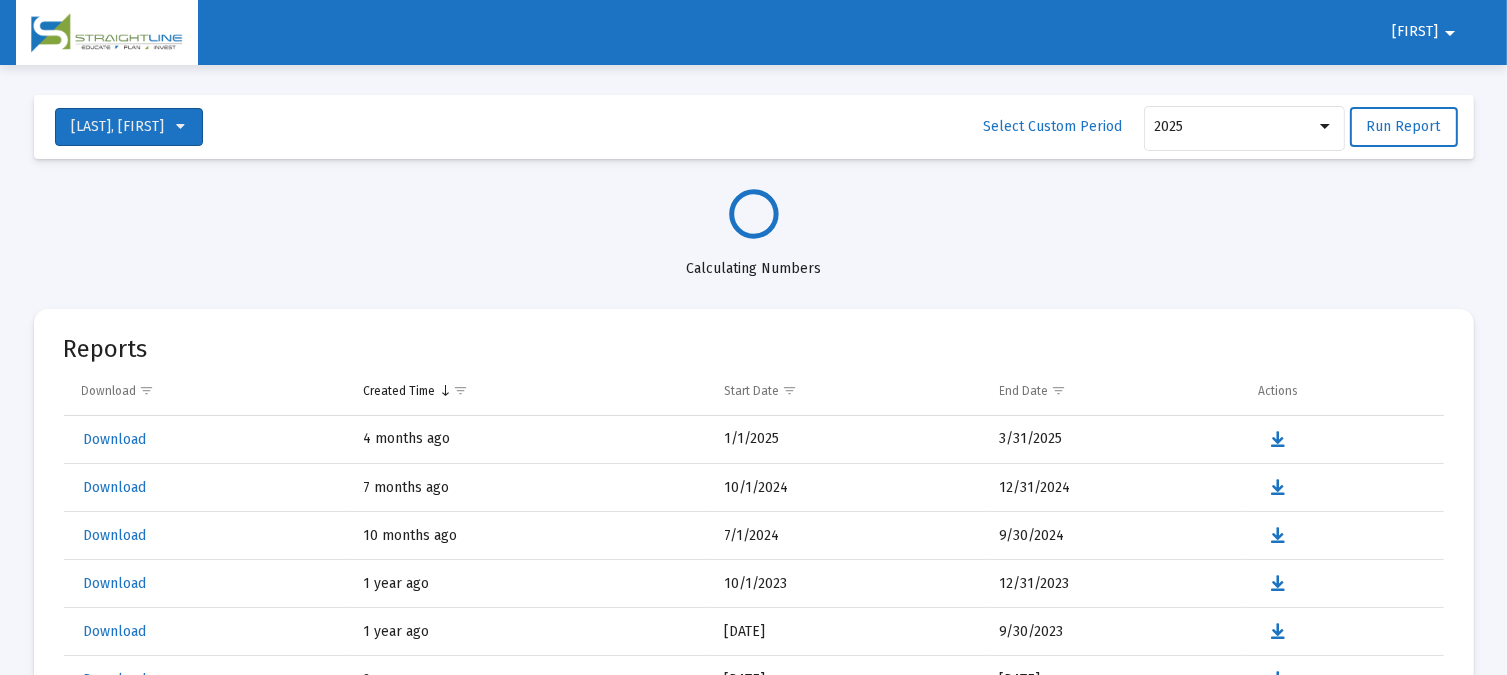 select on "View 1 month" 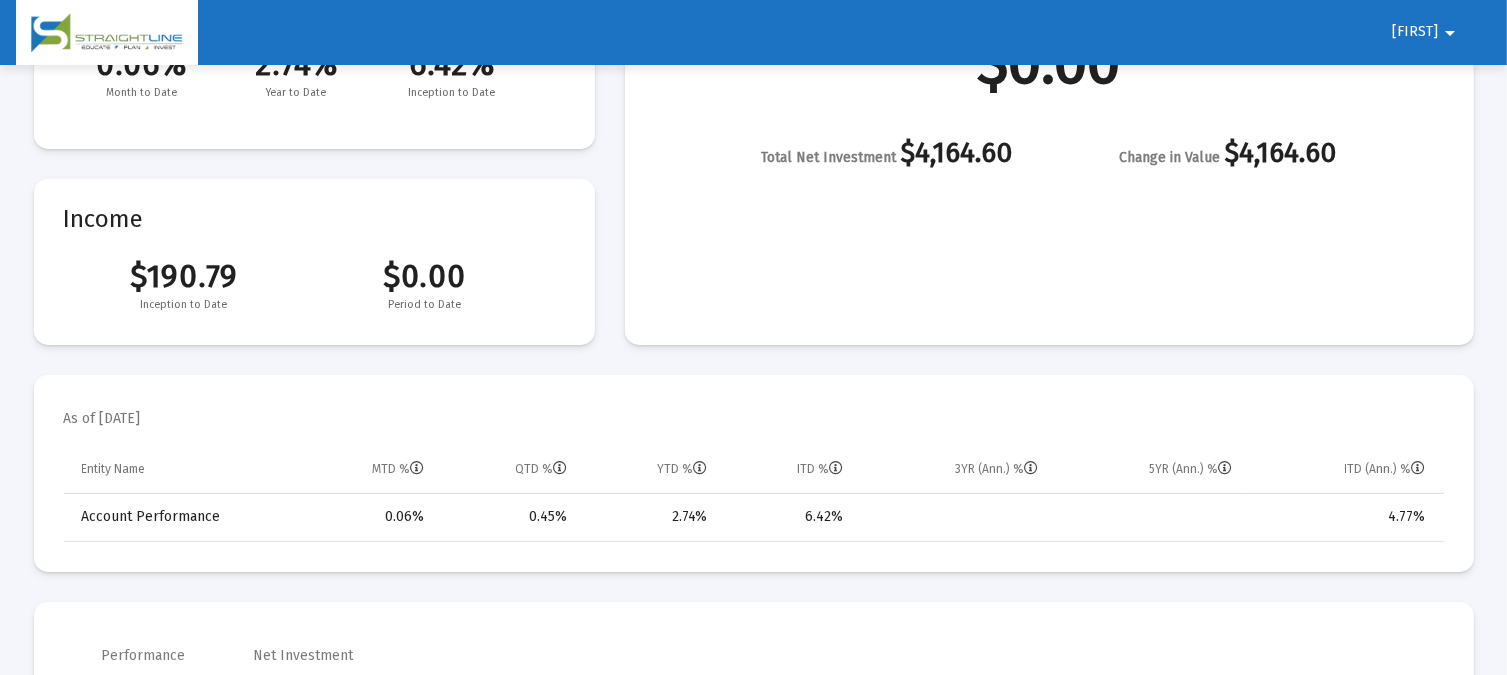 scroll, scrollTop: 0, scrollLeft: 0, axis: both 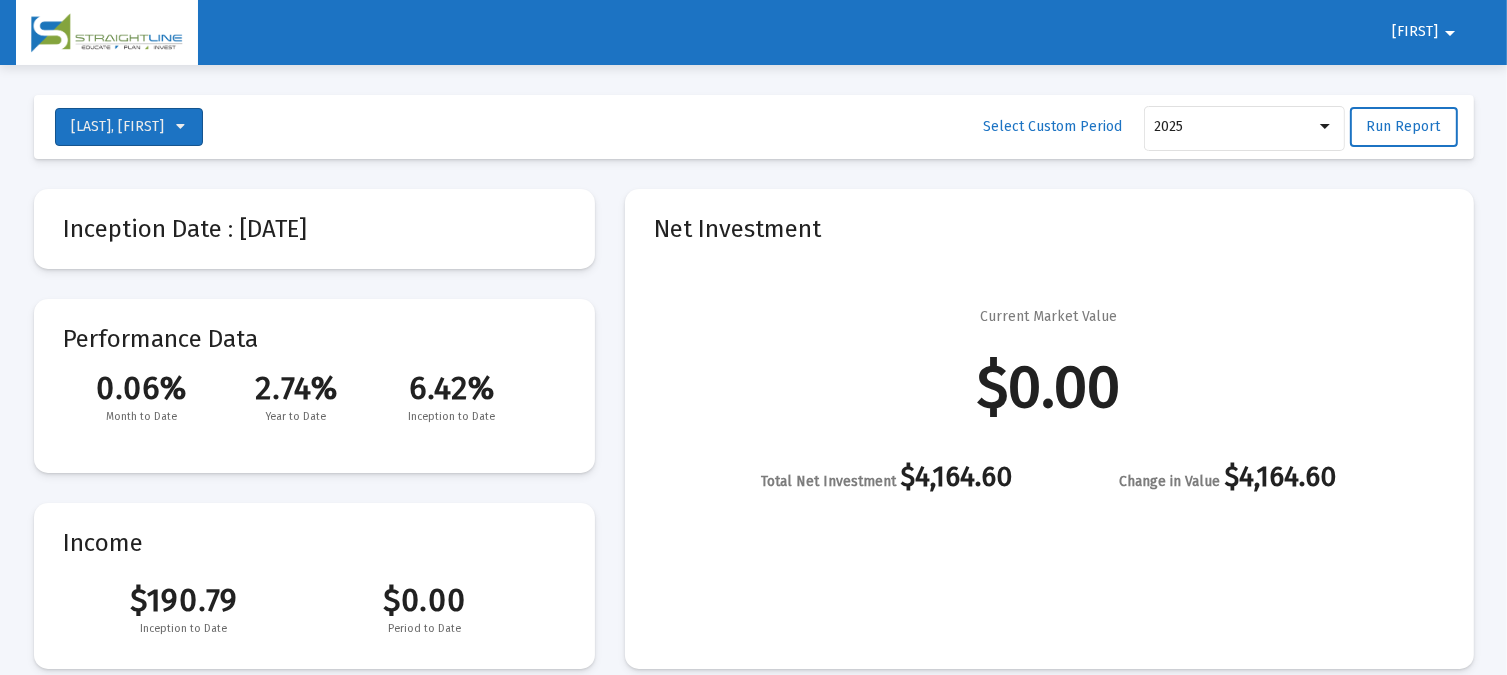 click 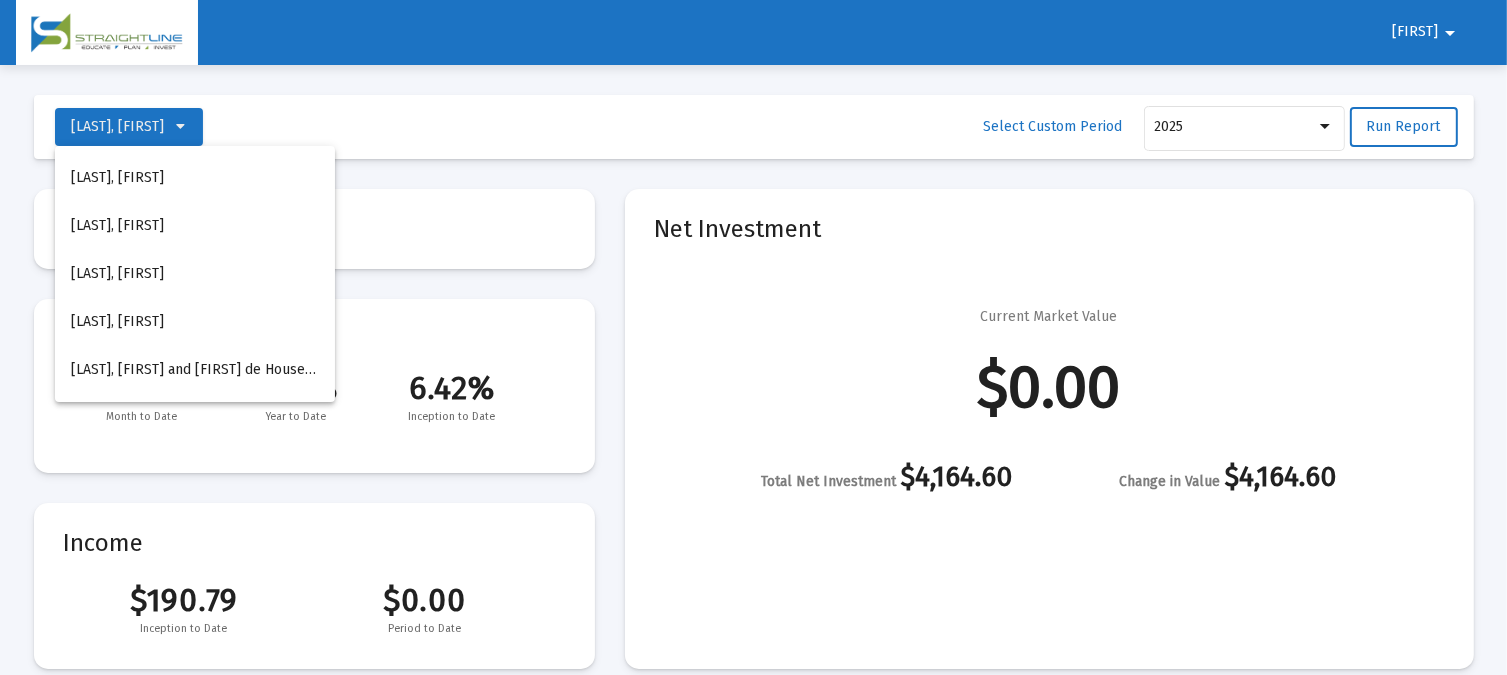 click on "Mcbride, Peggy" at bounding box center [195, 322] 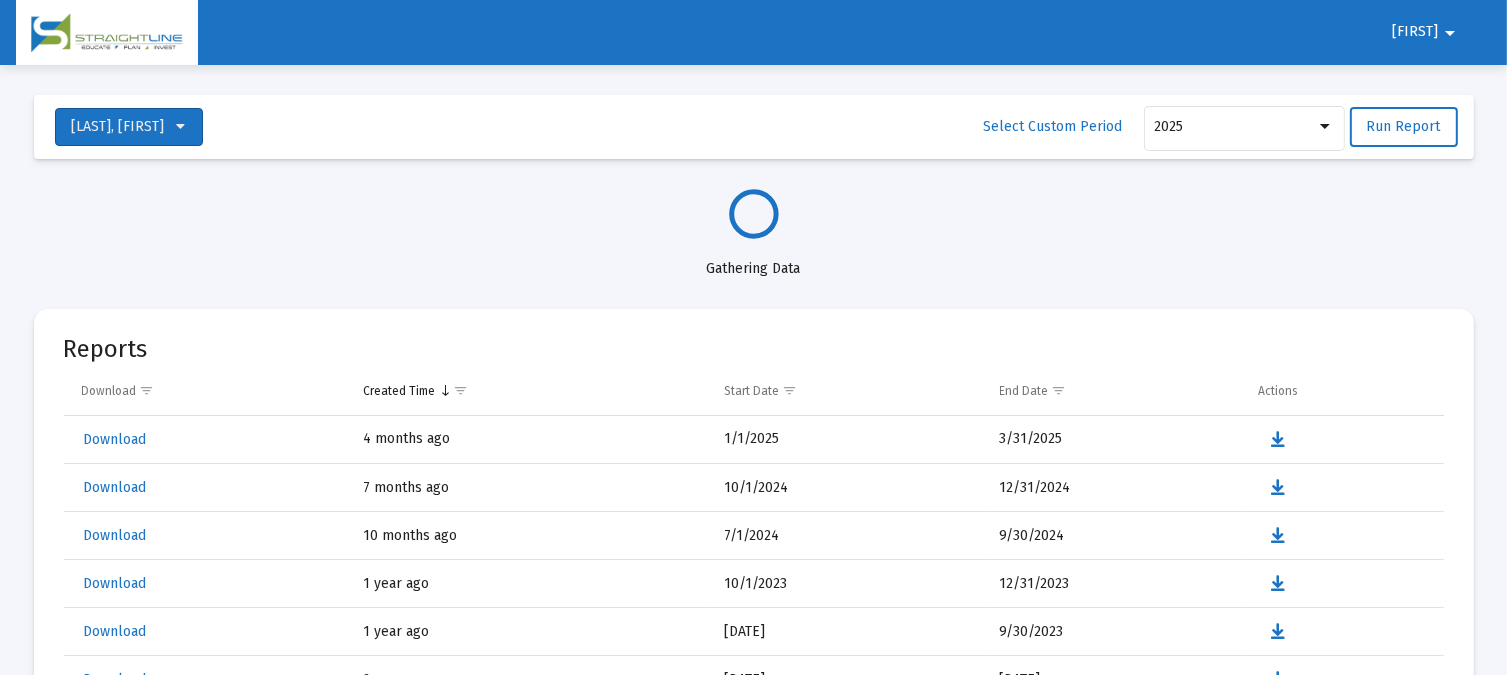 select on "View all" 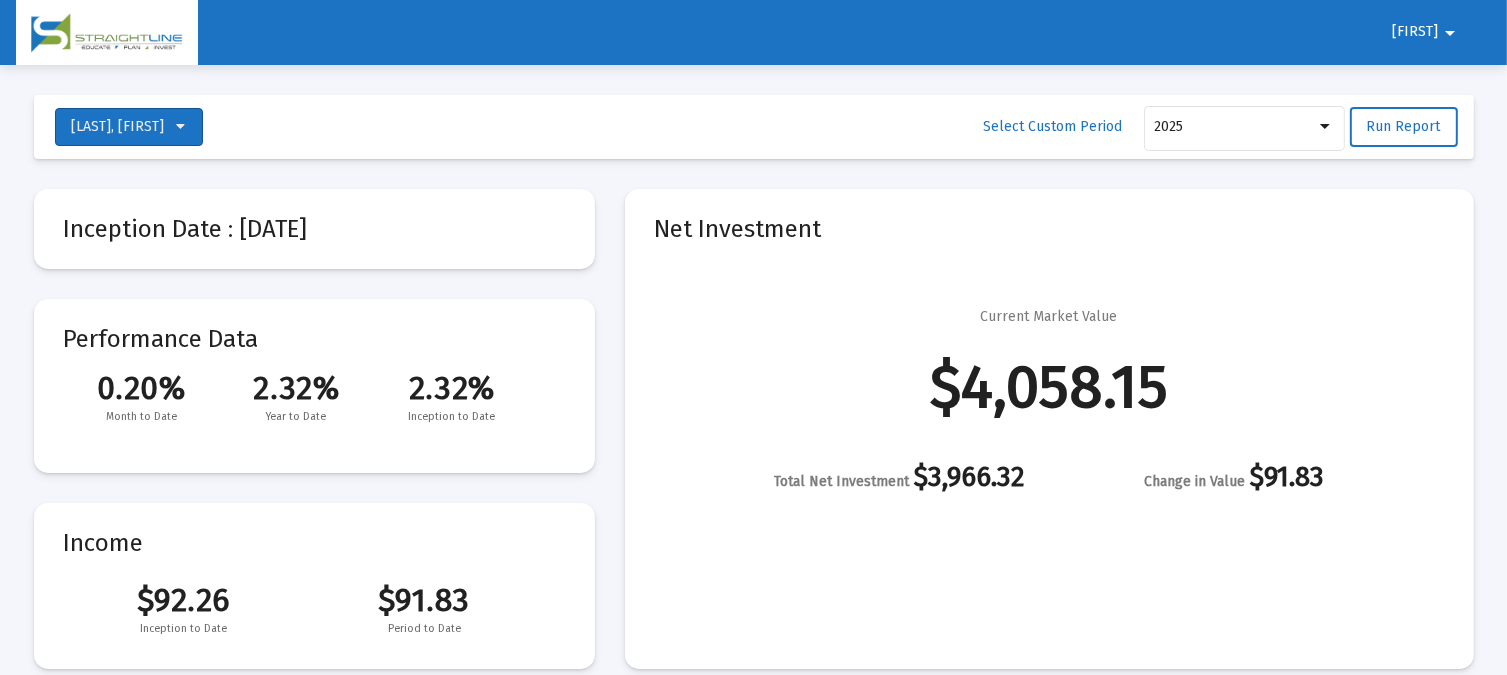 scroll, scrollTop: 960, scrollLeft: 0, axis: vertical 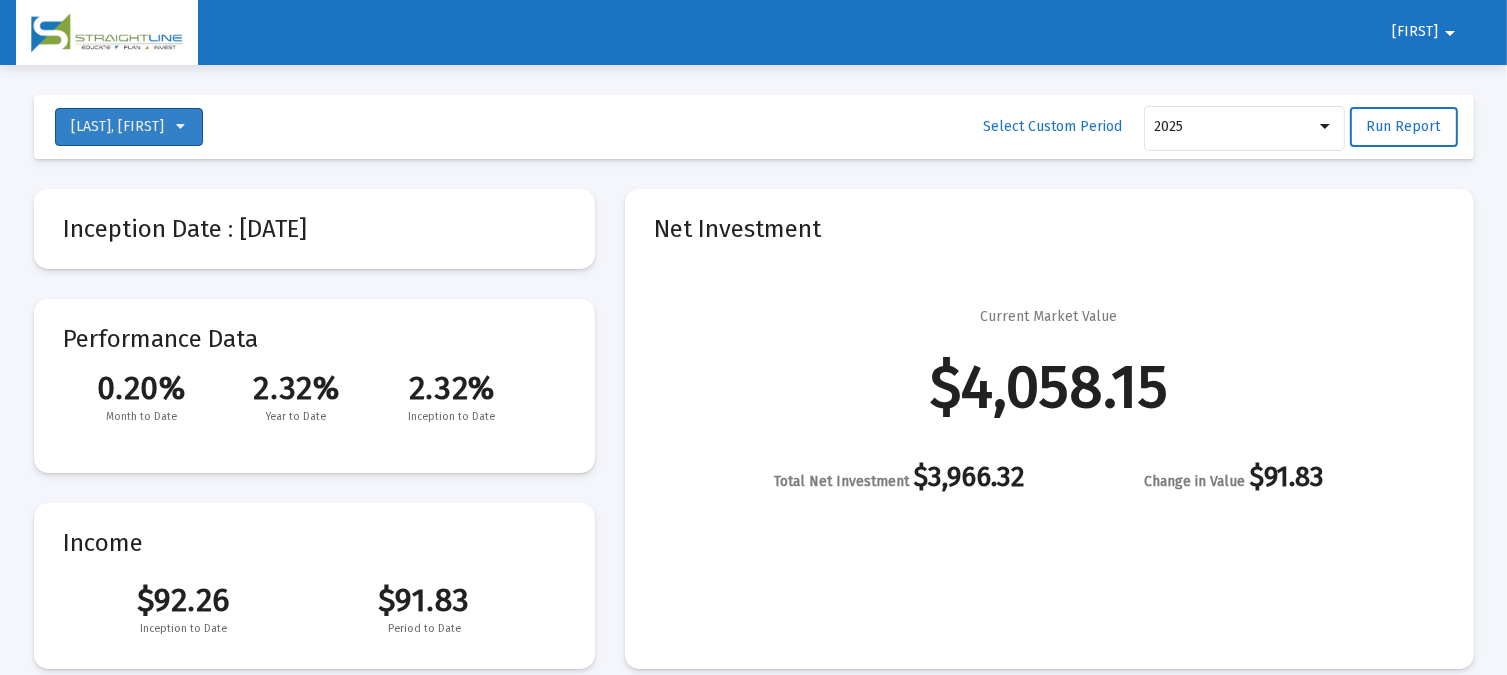 click on "Mcbride, Peggy" 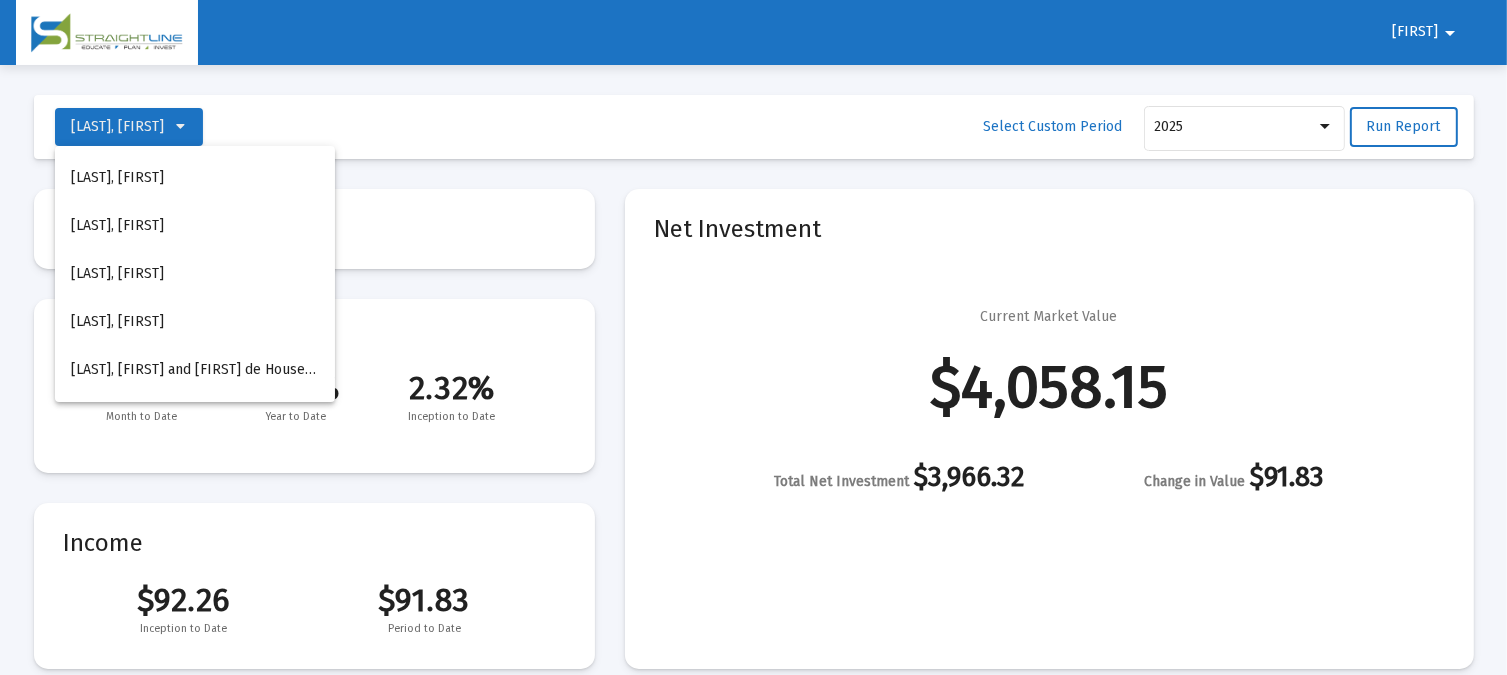 click on "[LAST], [FIRST] IRA" at bounding box center (195, 178) 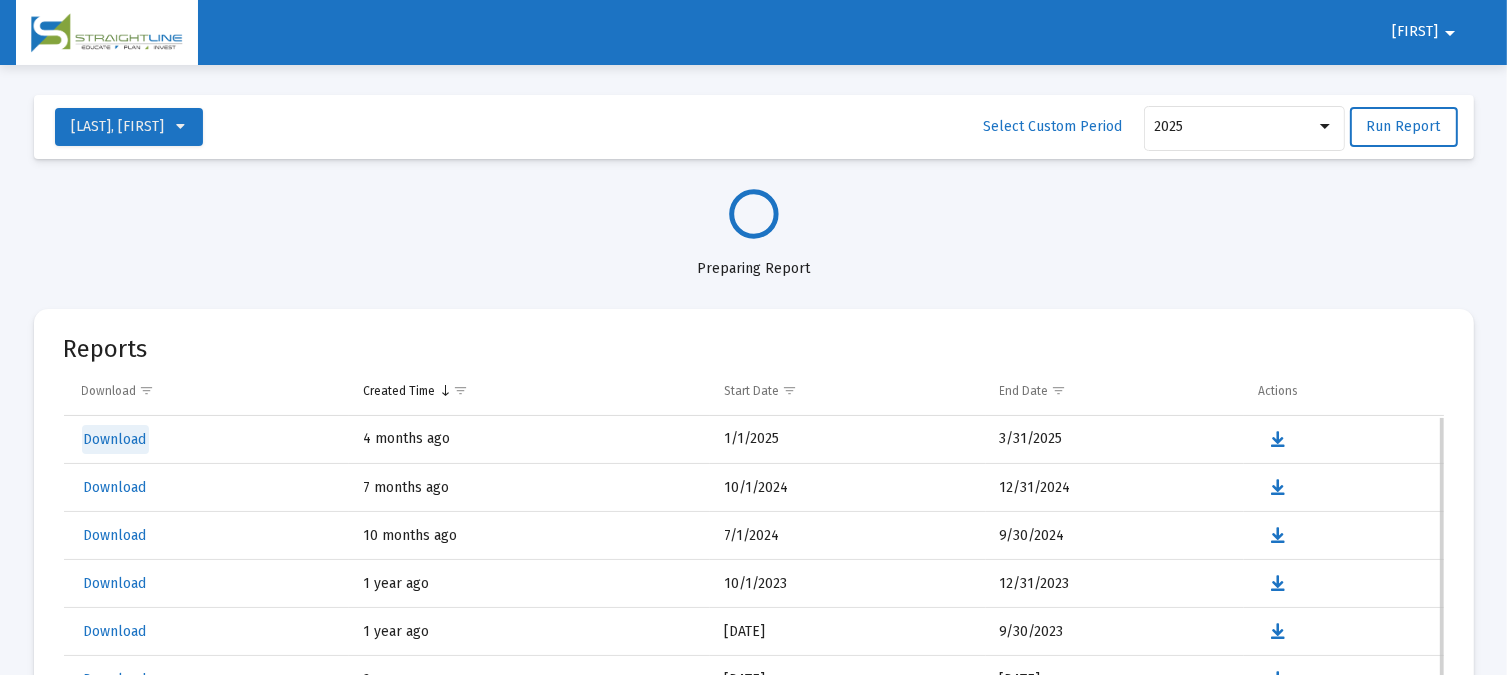 click on "Download" at bounding box center [115, 439] 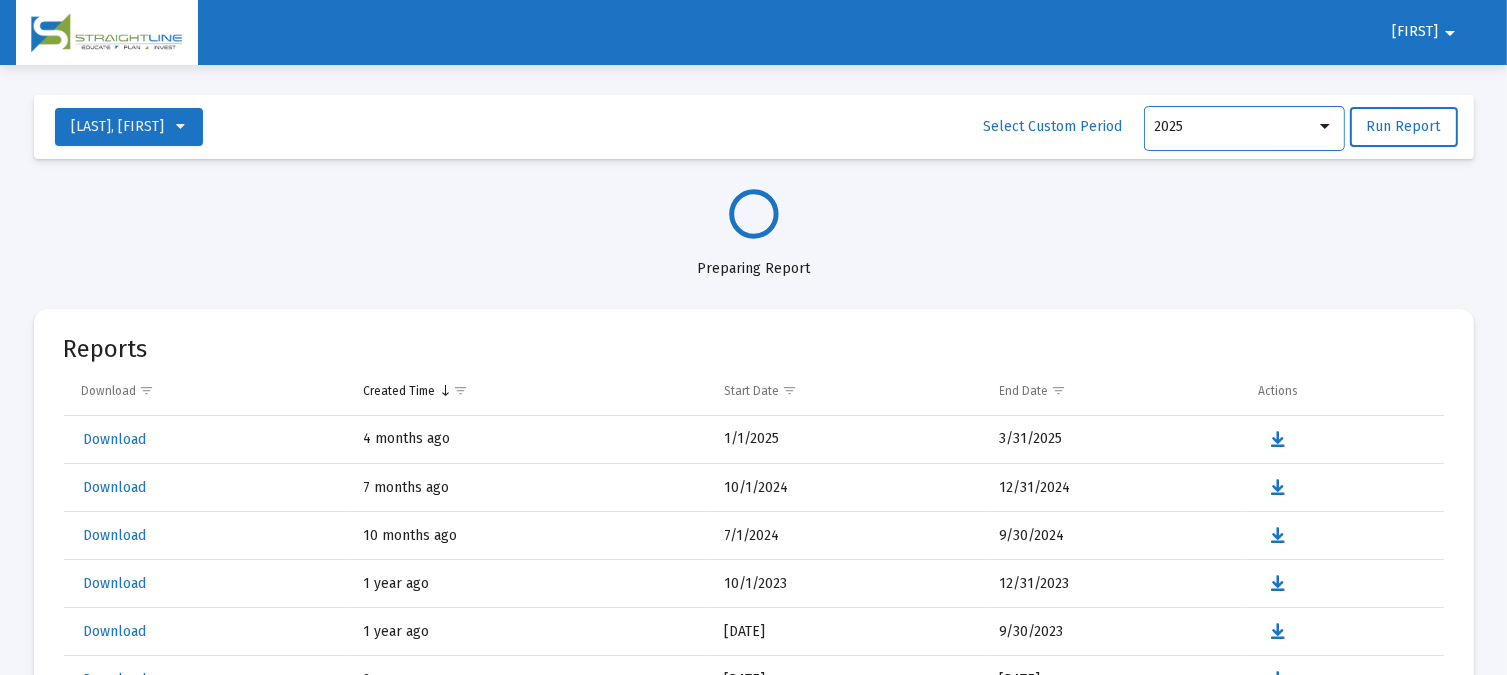 click at bounding box center (1325, 127) 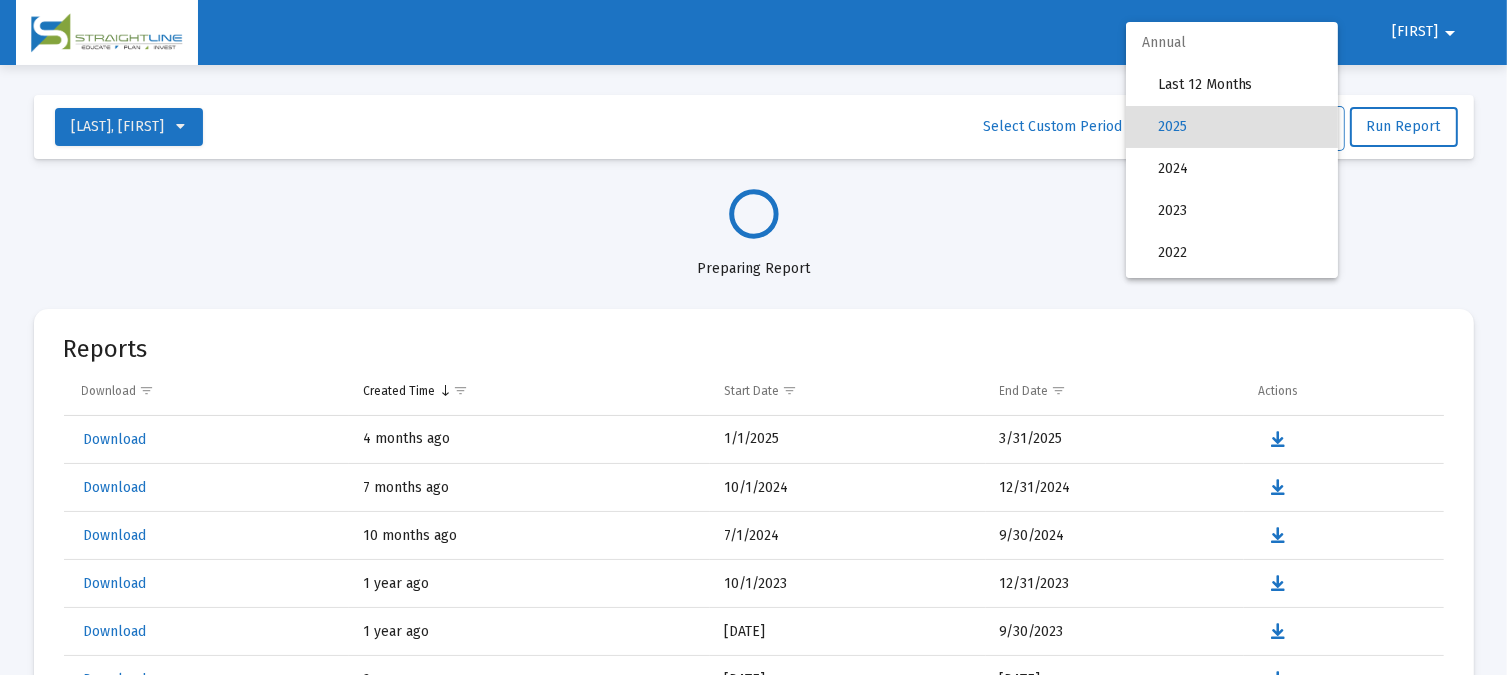 click on "2025" at bounding box center [1240, 127] 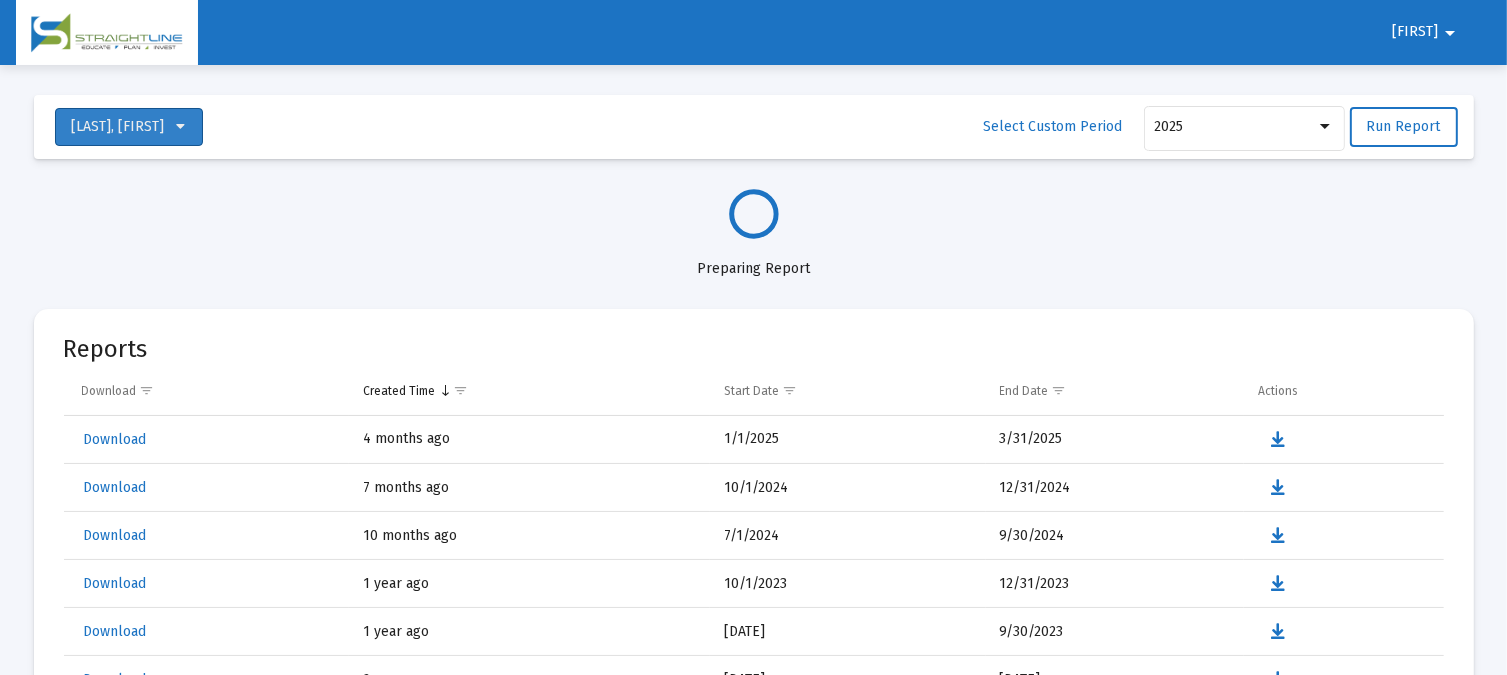 click on "[LAST], [FIRST] IRA" 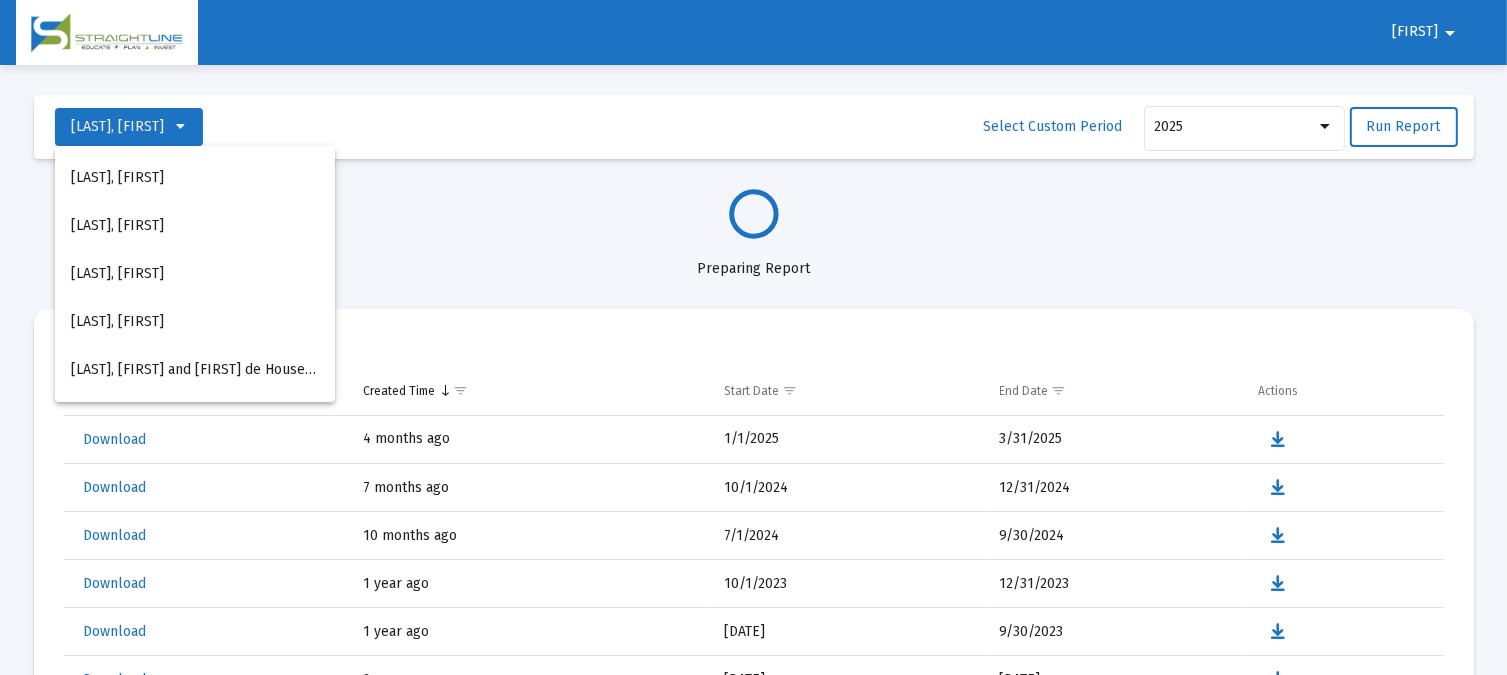 click on "Mcbride, Peggy" at bounding box center [195, 274] 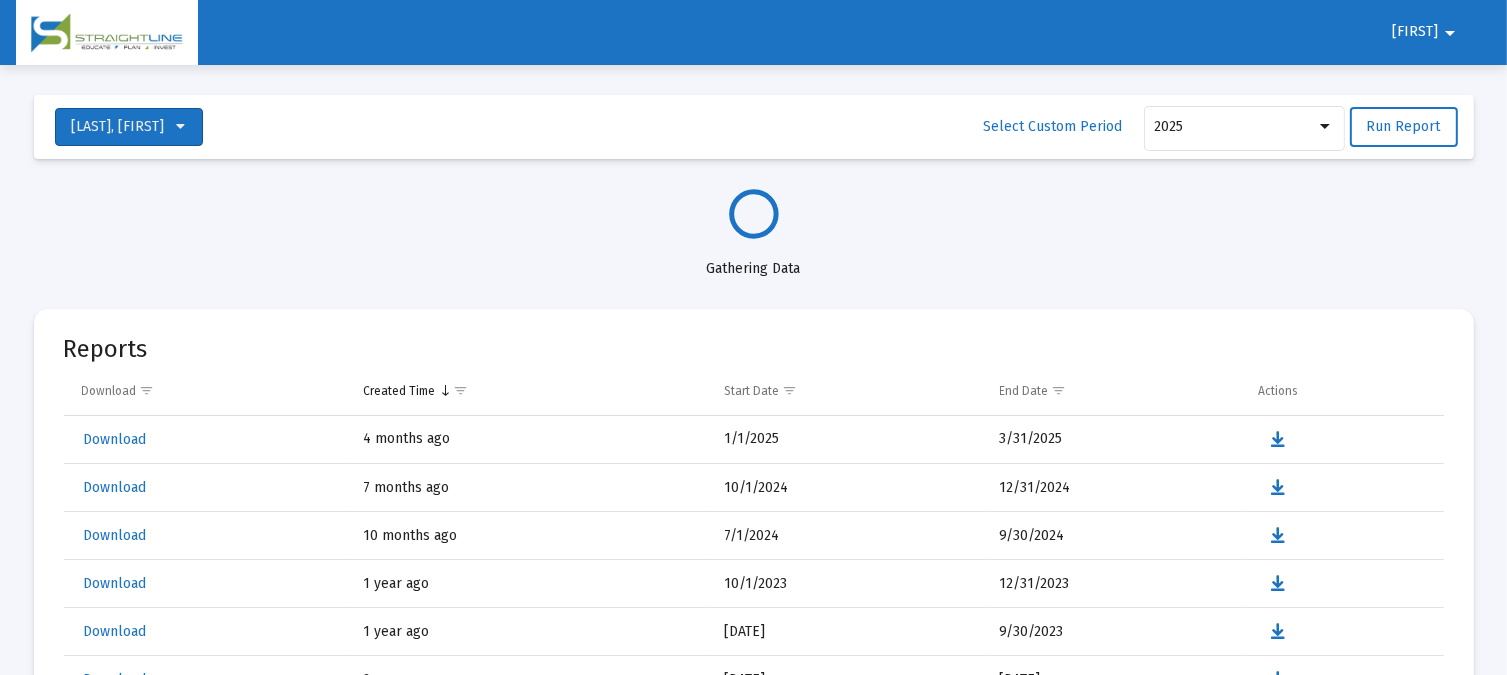 select on "View 1 month" 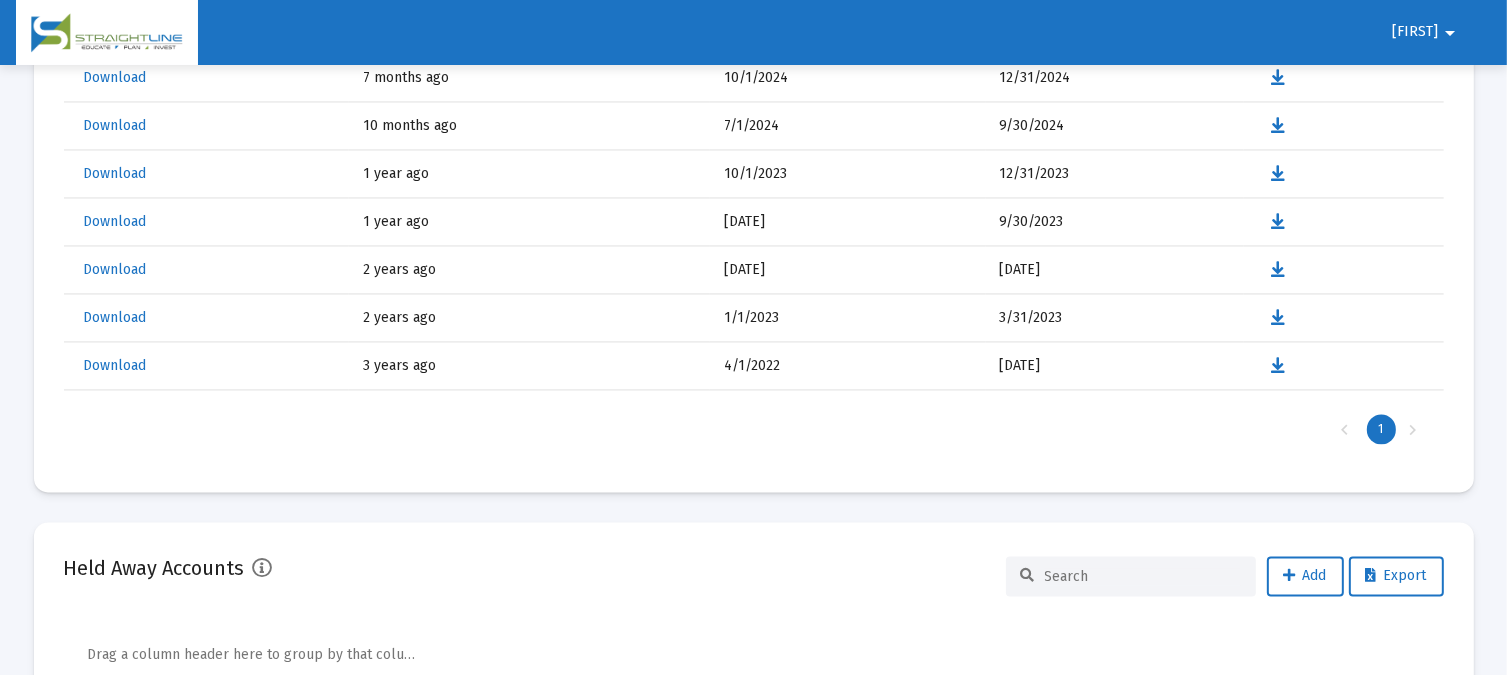 scroll, scrollTop: 4000, scrollLeft: 0, axis: vertical 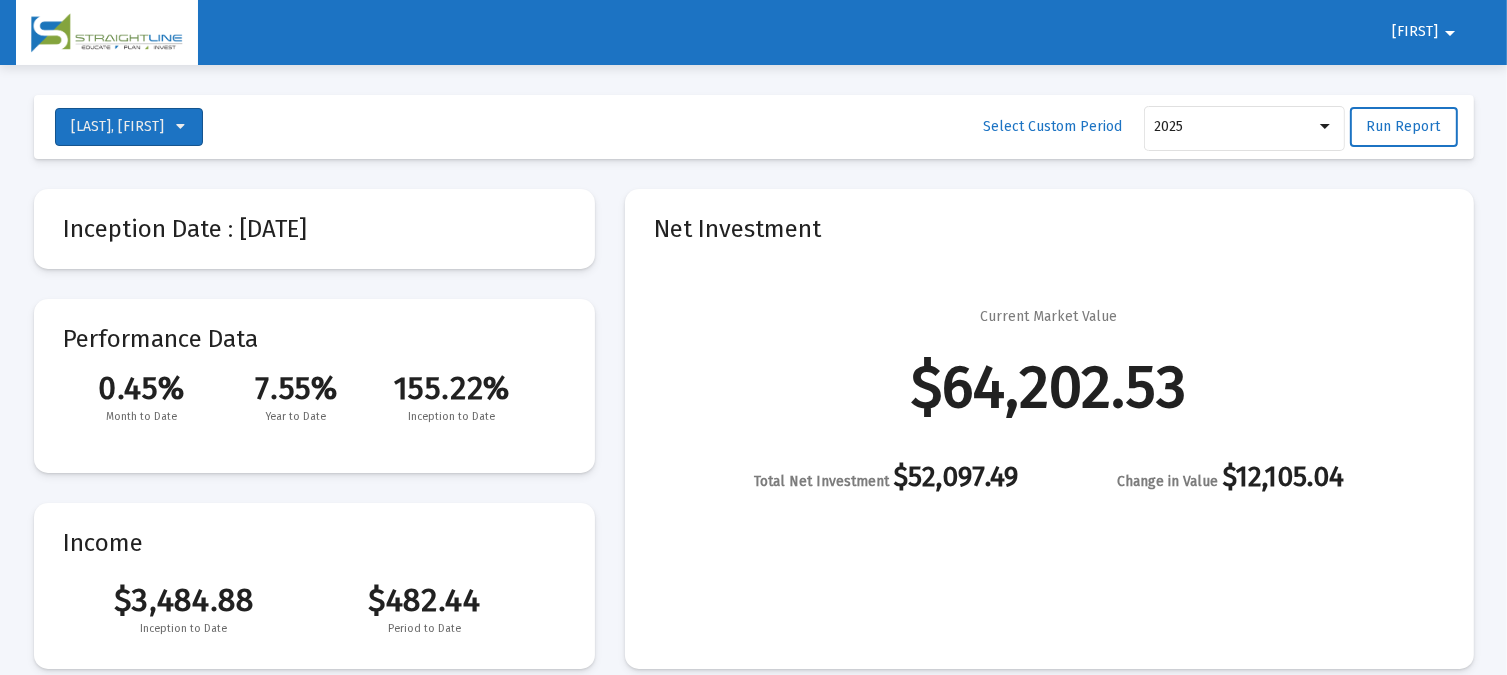 click on "Mcbride, Peggy" 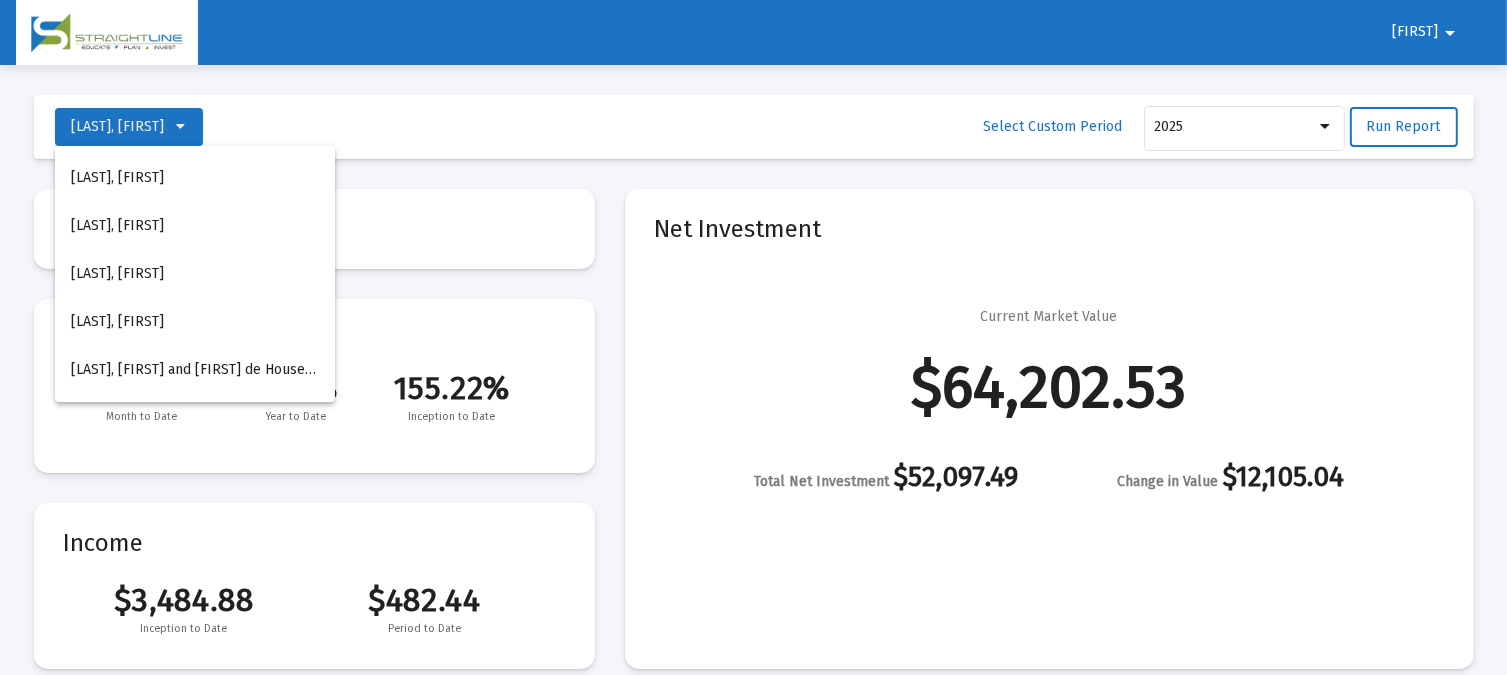 click on "[LAST], [FIRST] IRA" at bounding box center [195, 178] 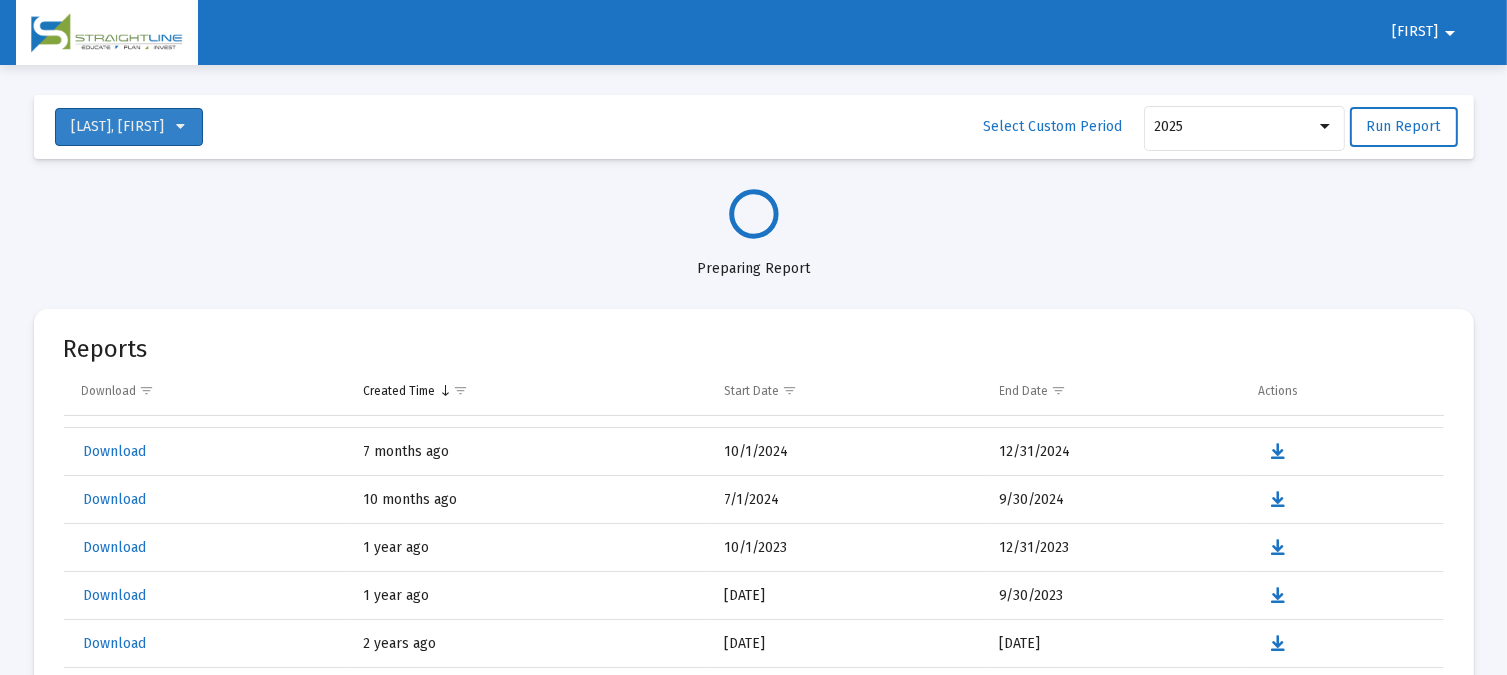 click 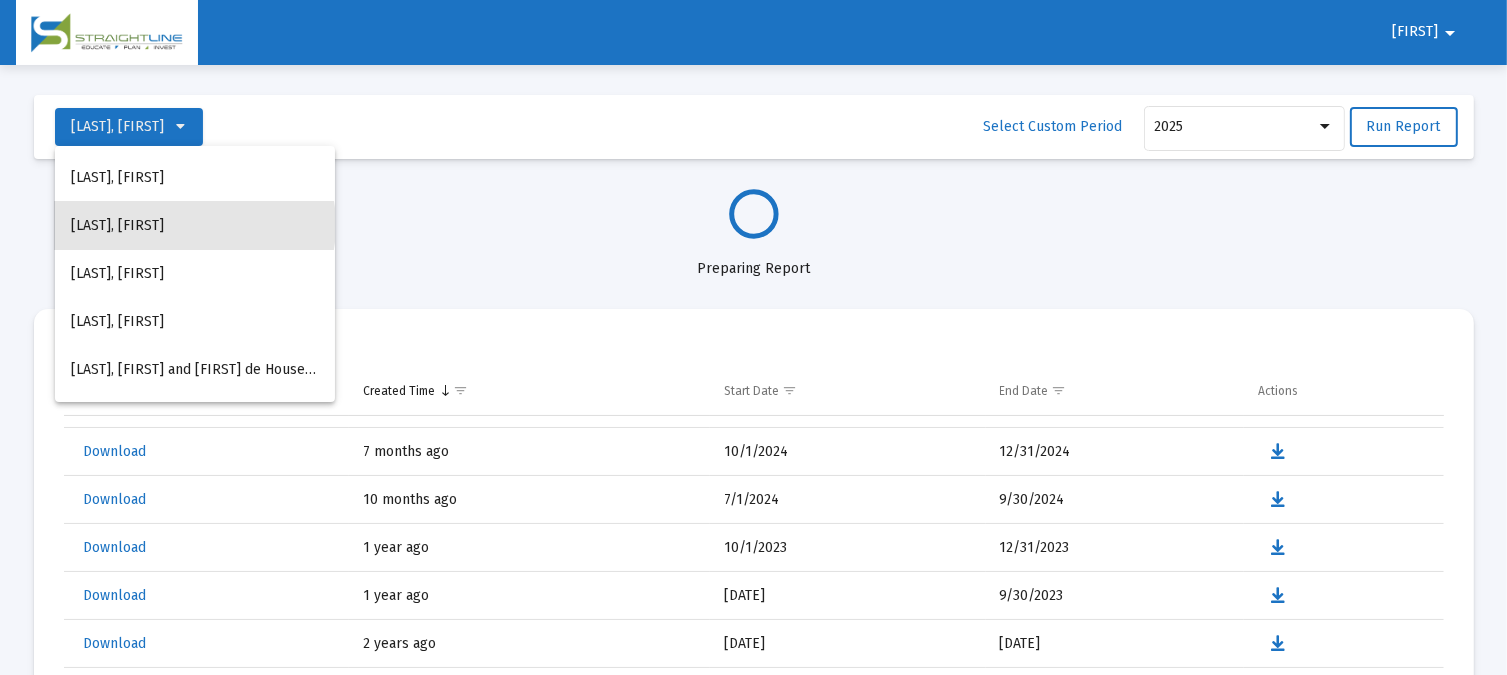 click on "[LAST], [FIRST] [ACCOUNT_TYPE]" at bounding box center [195, 226] 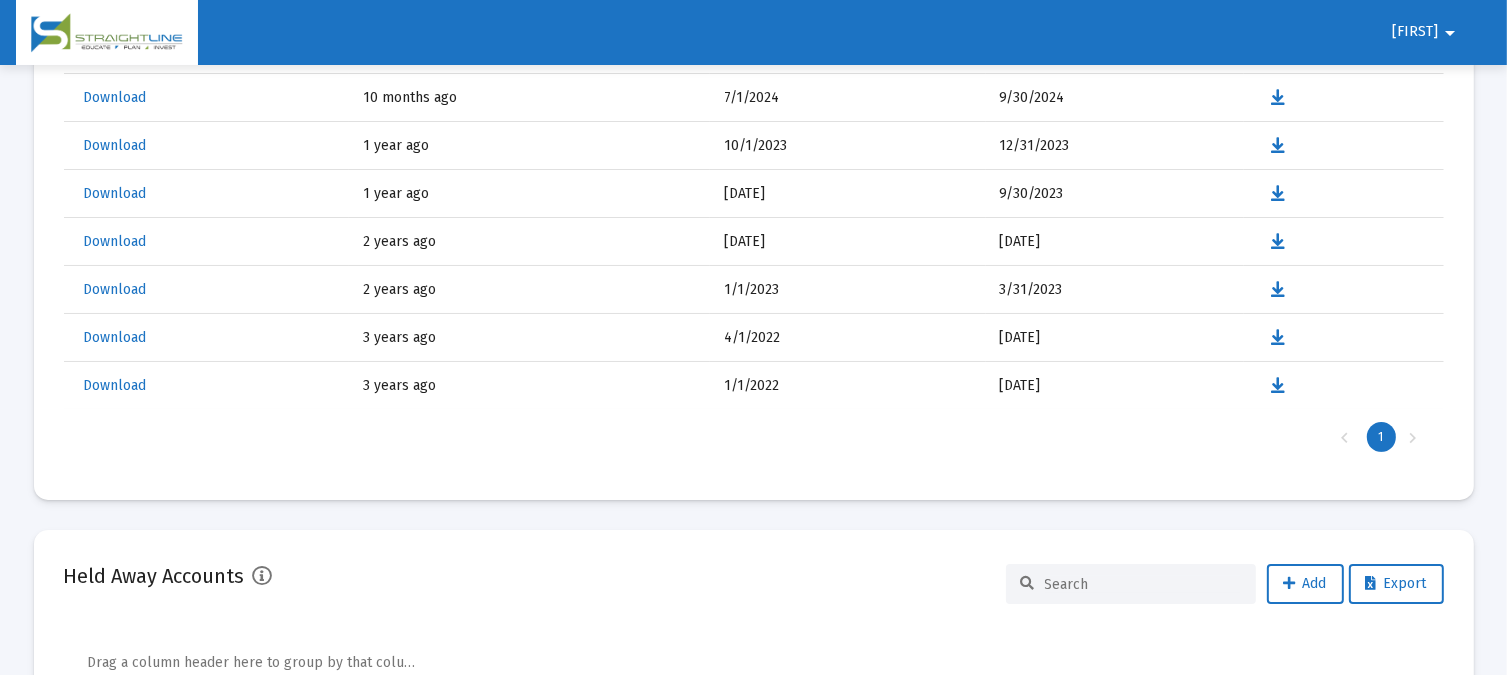 scroll, scrollTop: 533, scrollLeft: 0, axis: vertical 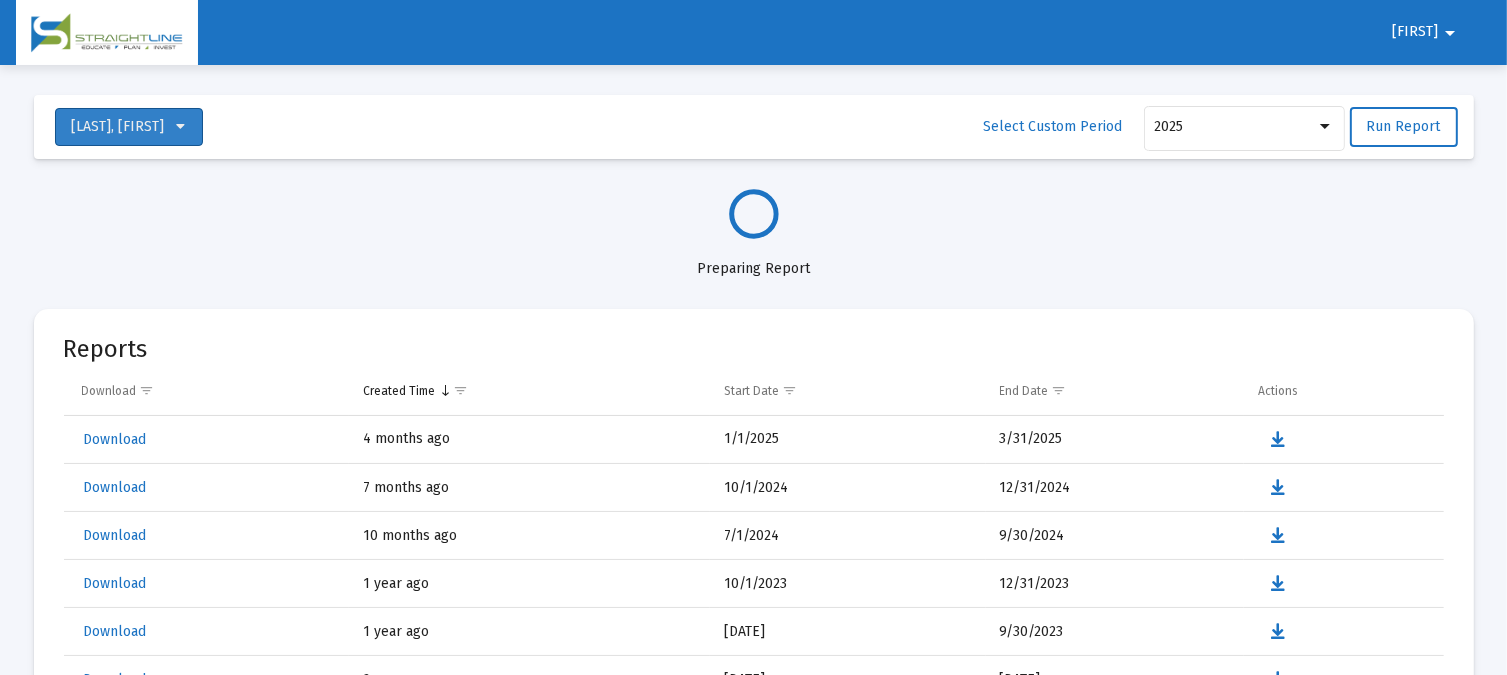 click 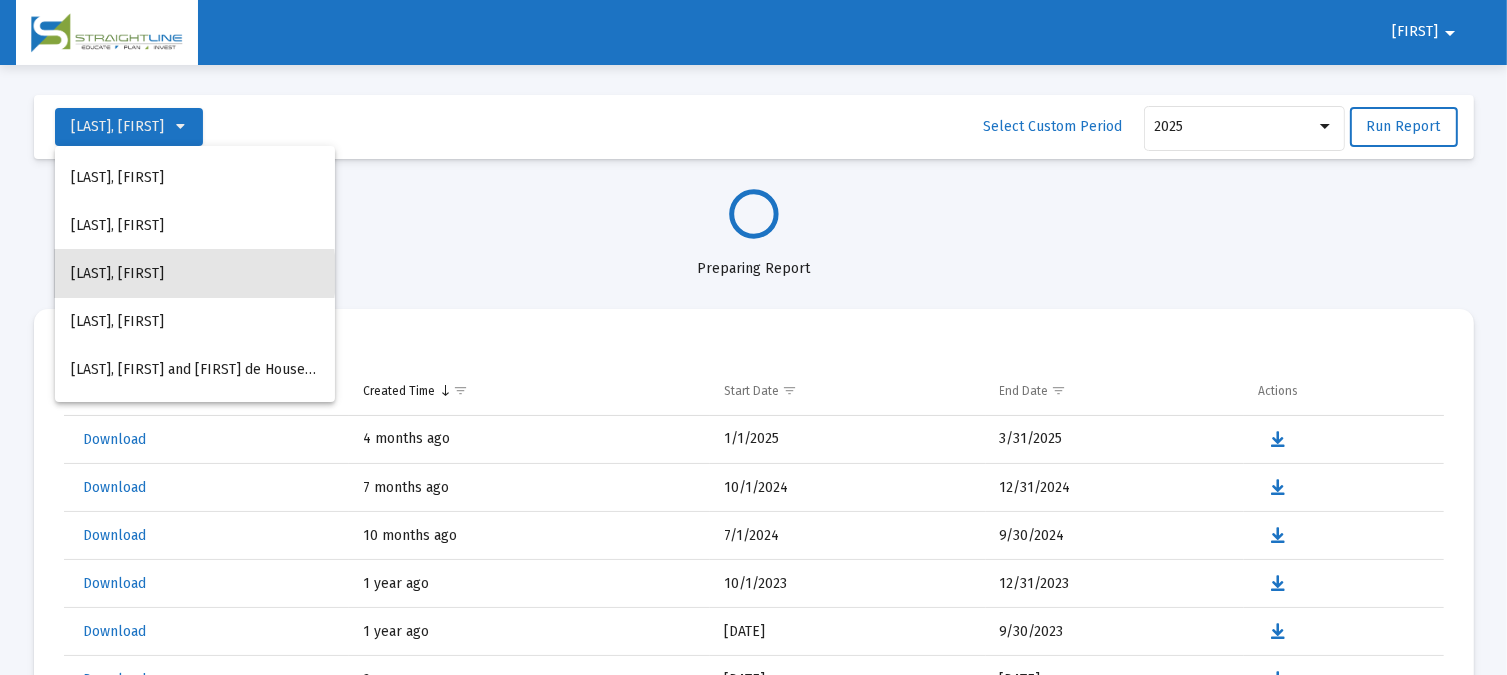 click on "Mcbride, Peggy" at bounding box center [195, 274] 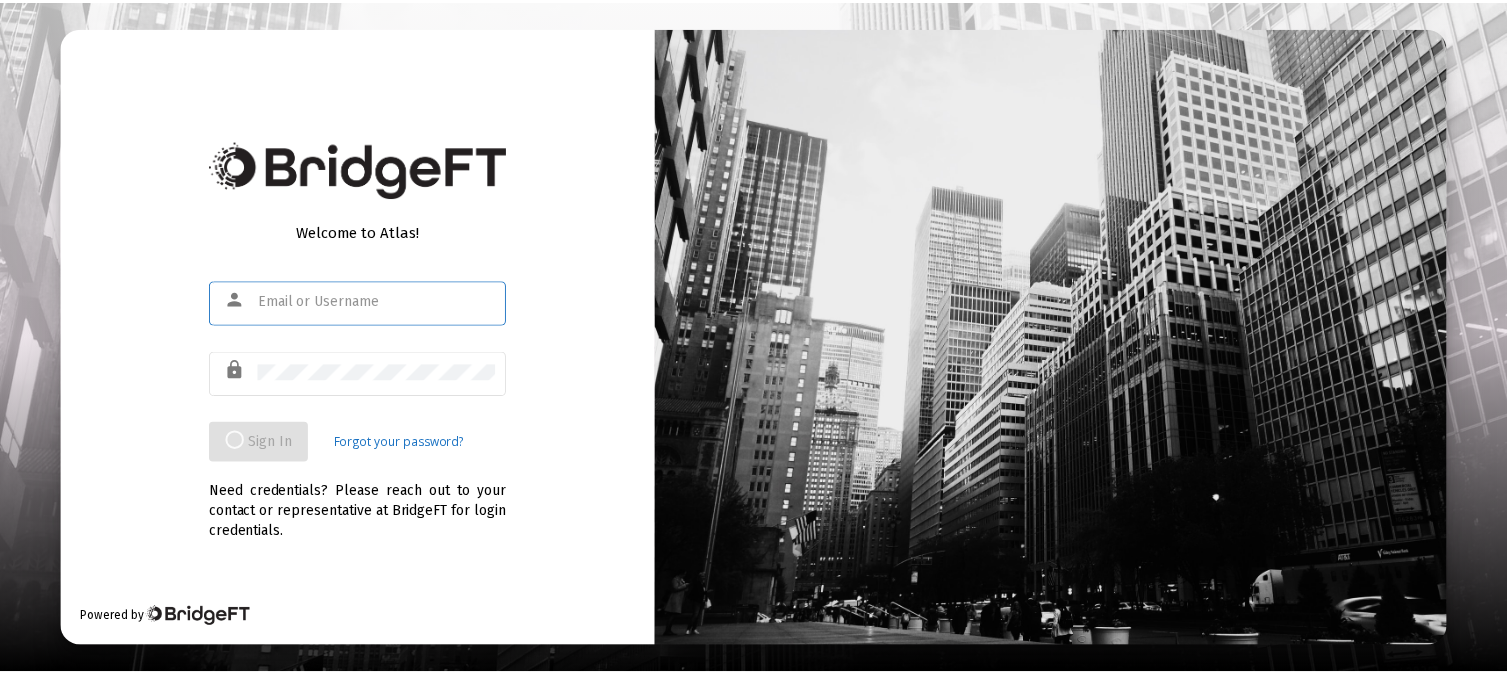 scroll, scrollTop: 0, scrollLeft: 0, axis: both 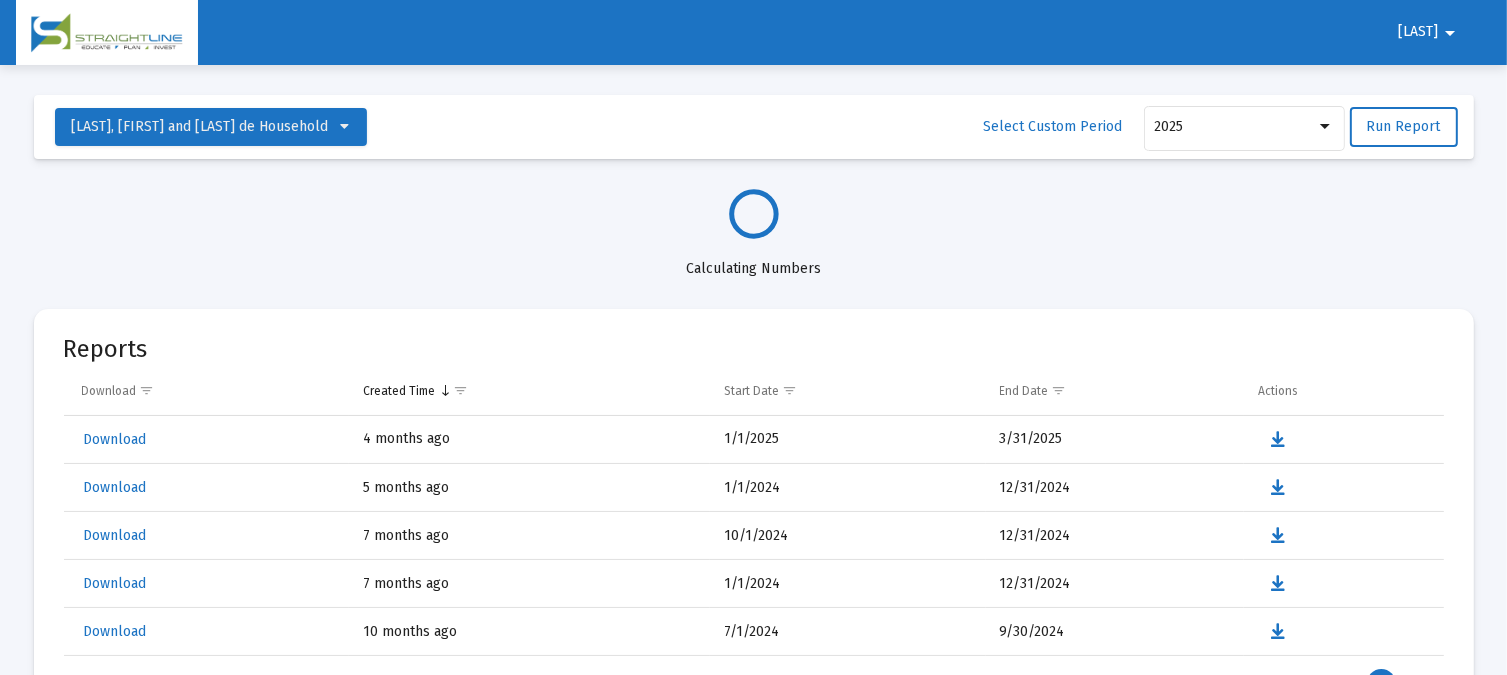 select on "View all" 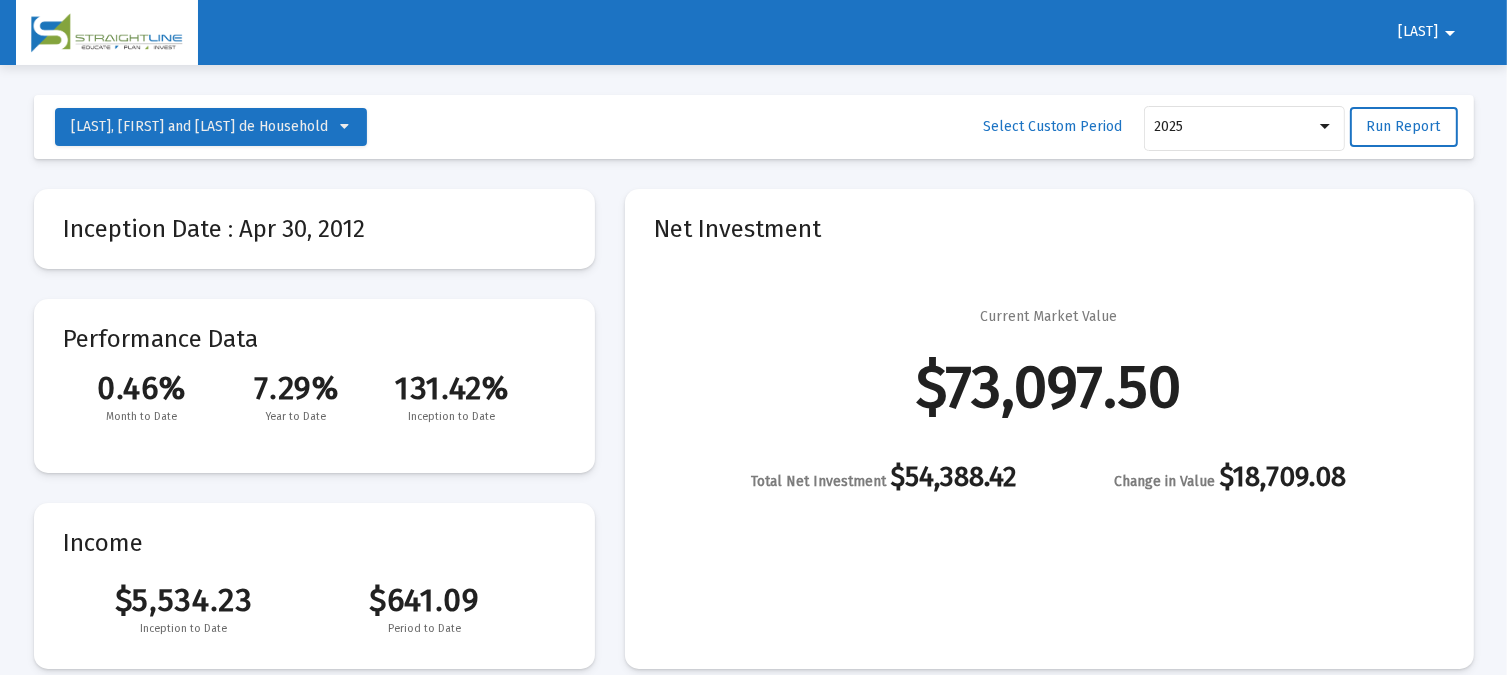scroll, scrollTop: 960, scrollLeft: 0, axis: vertical 